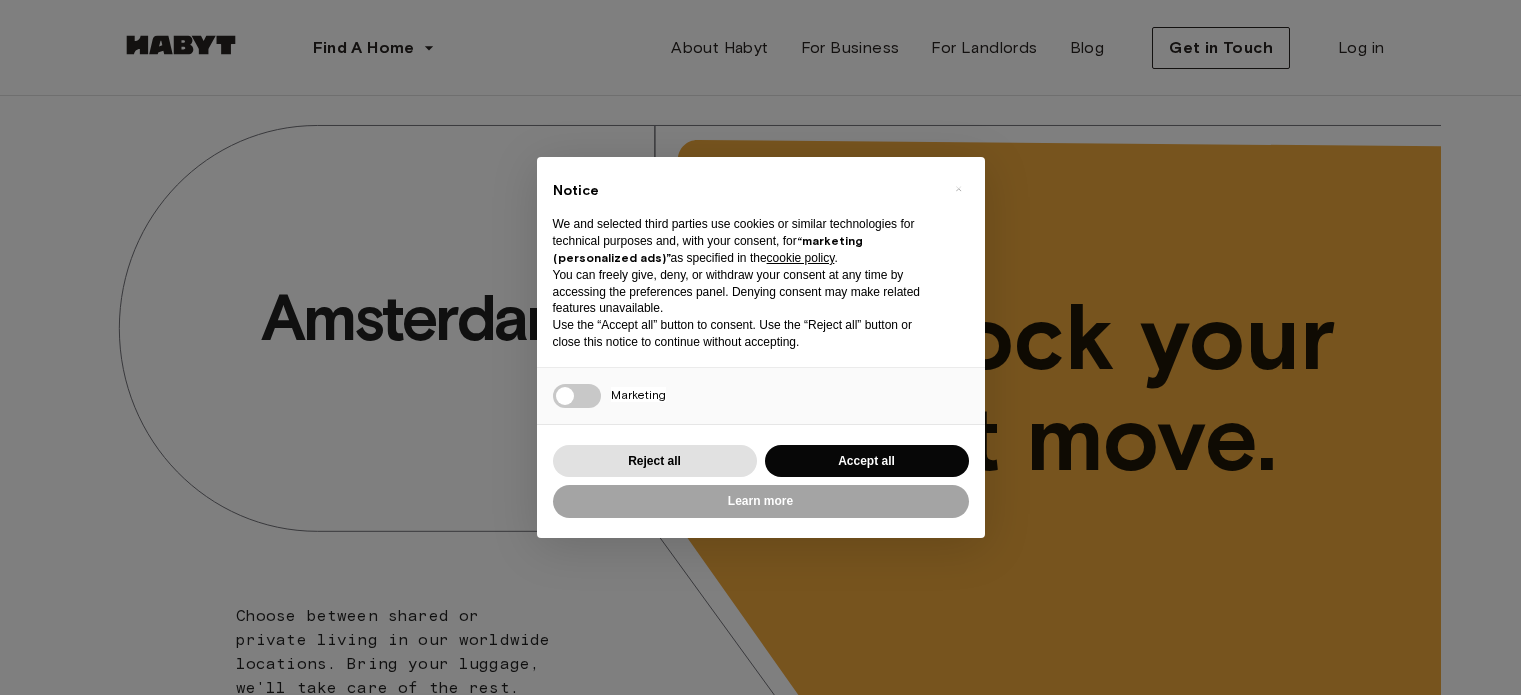 scroll, scrollTop: 0, scrollLeft: 0, axis: both 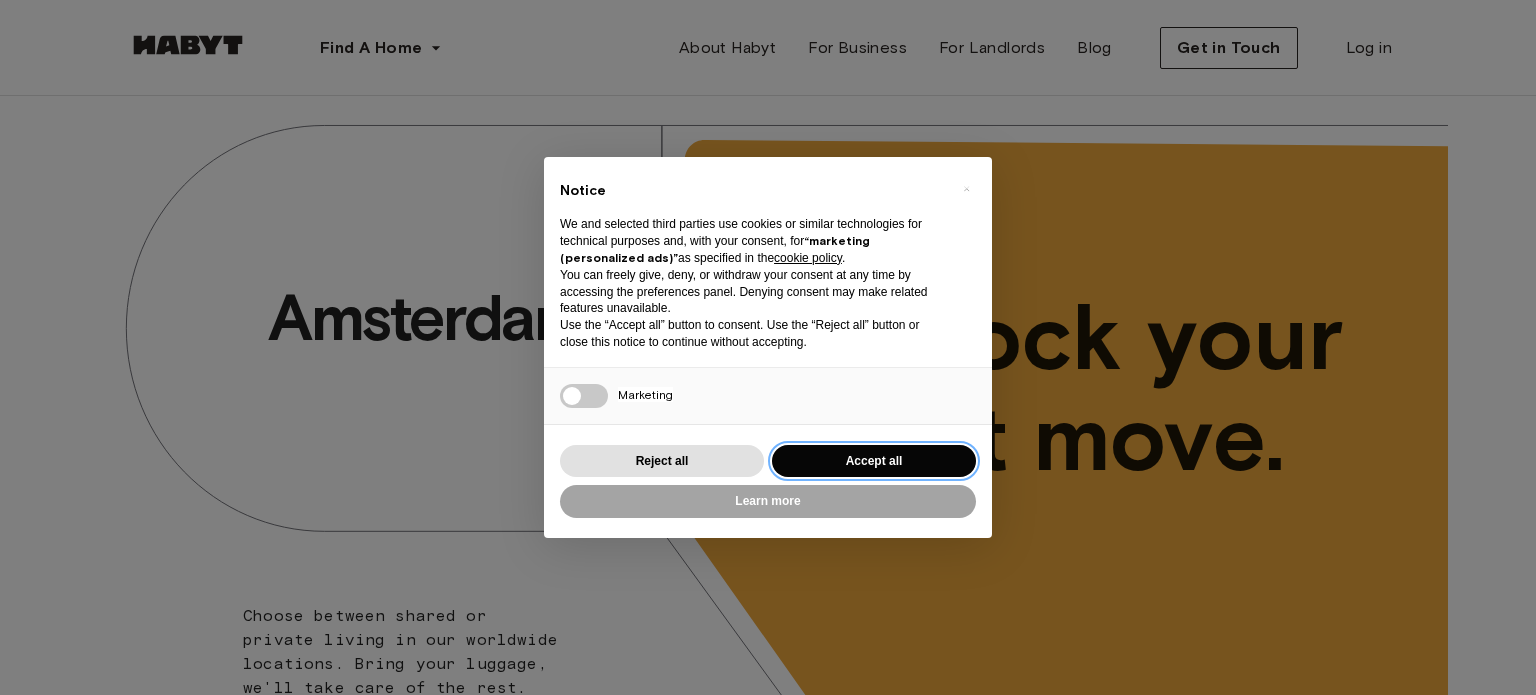 click on "Accept all" at bounding box center (874, 461) 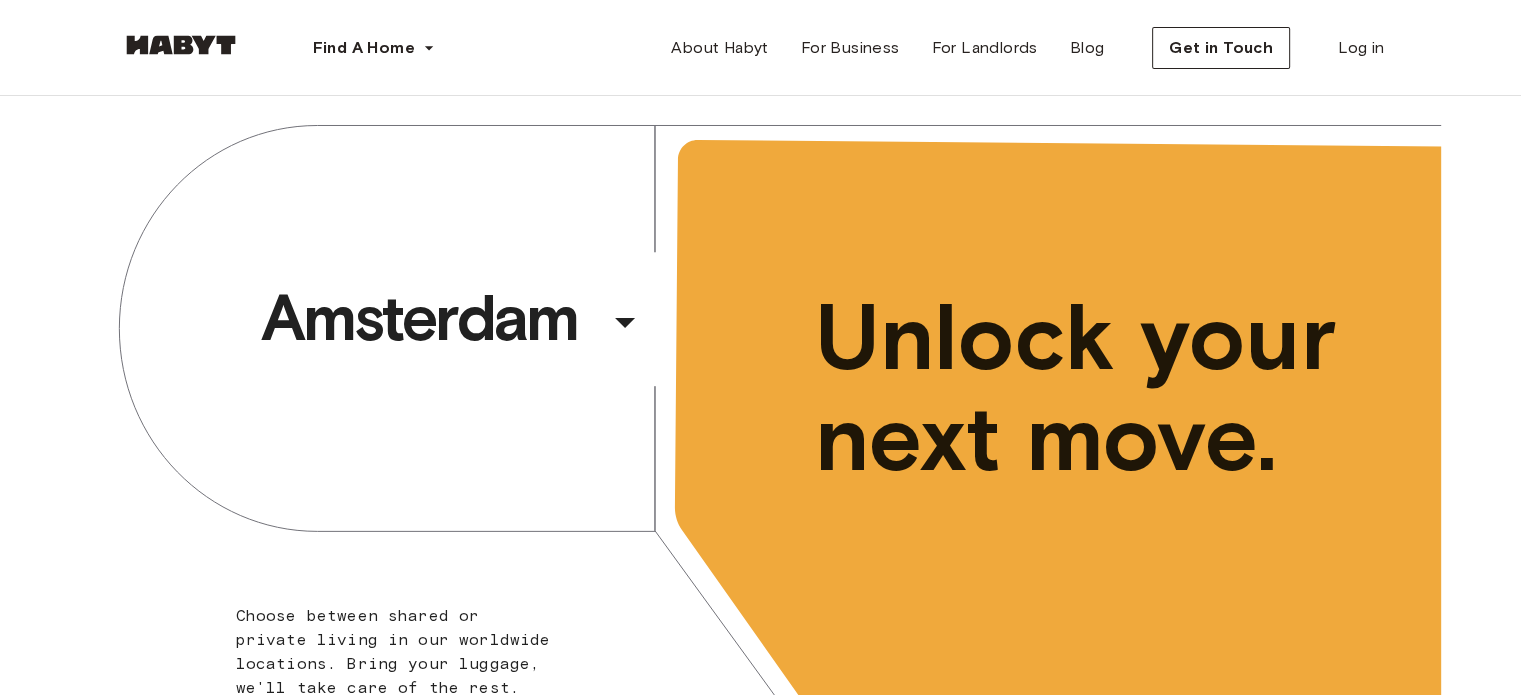 scroll, scrollTop: 0, scrollLeft: 0, axis: both 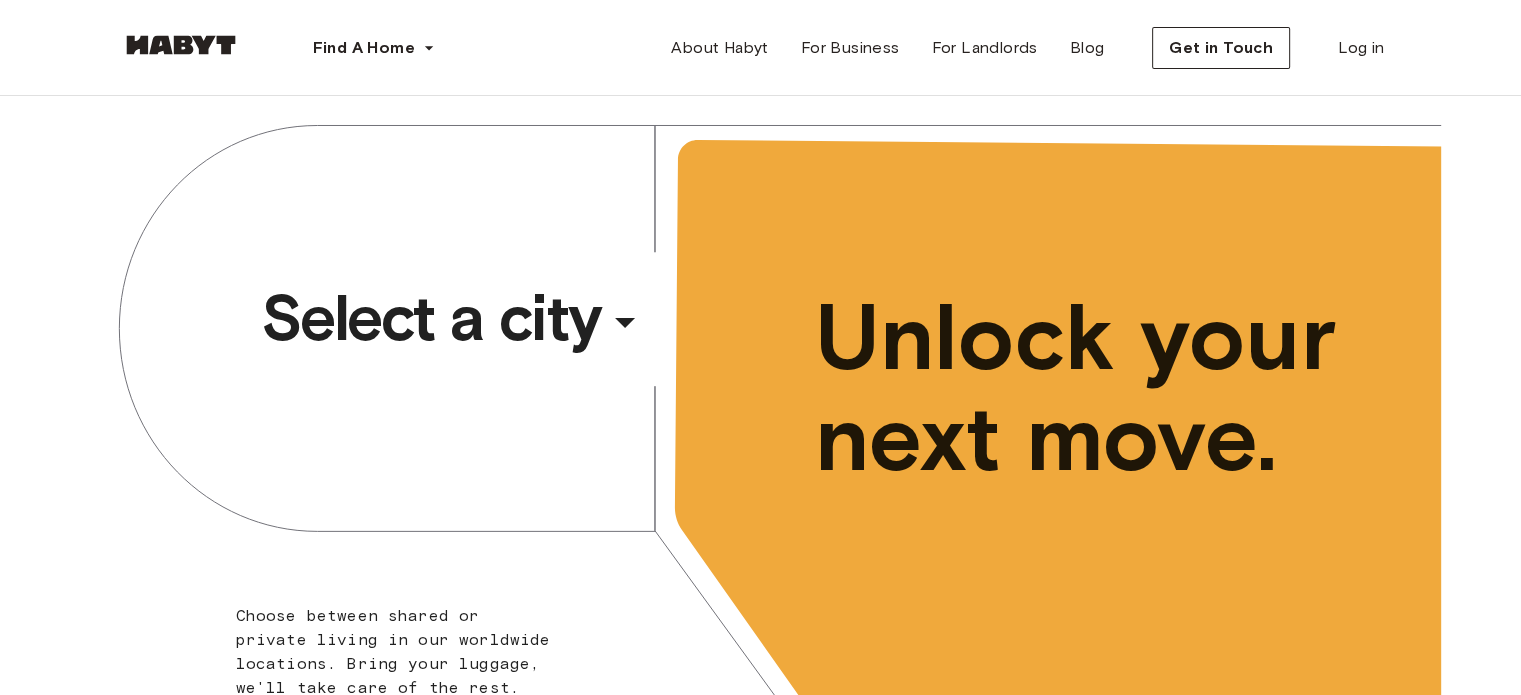 click on "Select a city" at bounding box center [431, 318] 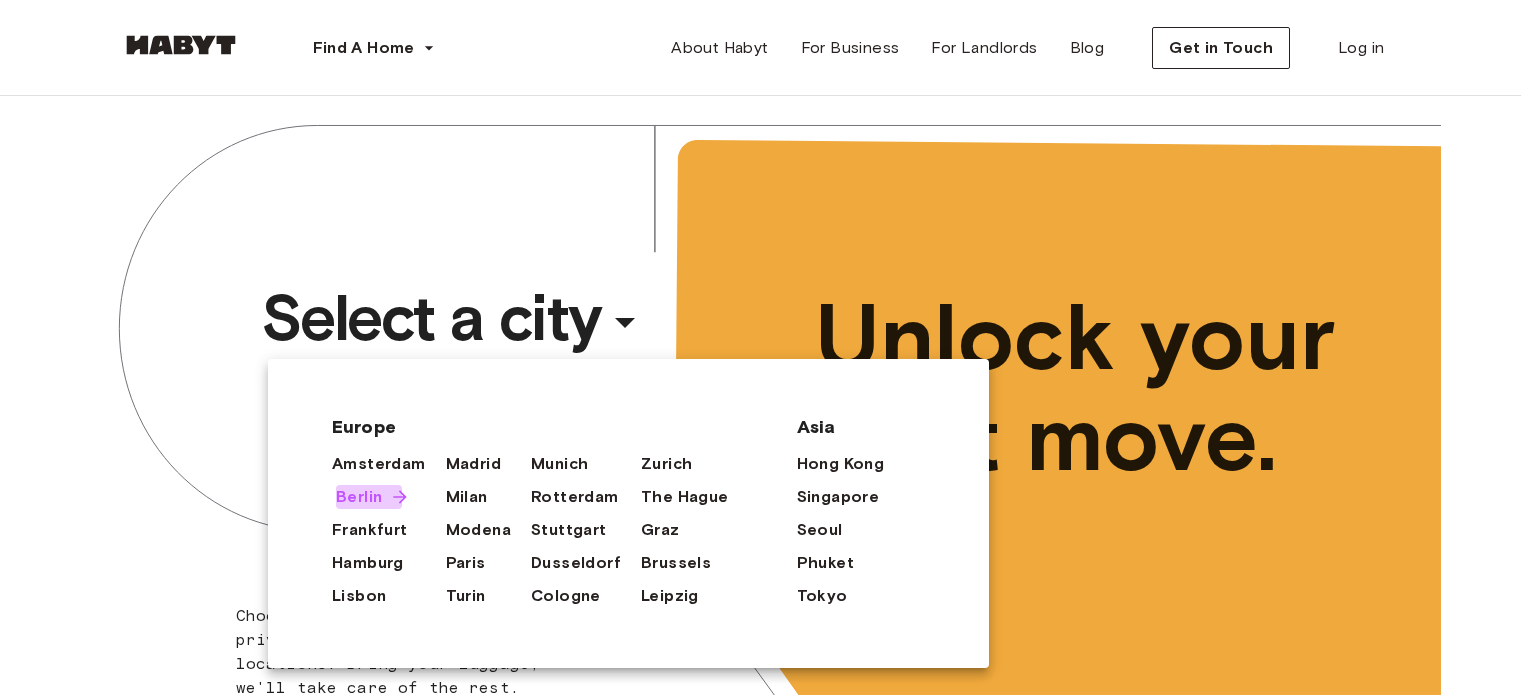 click on "Berlin" at bounding box center (359, 497) 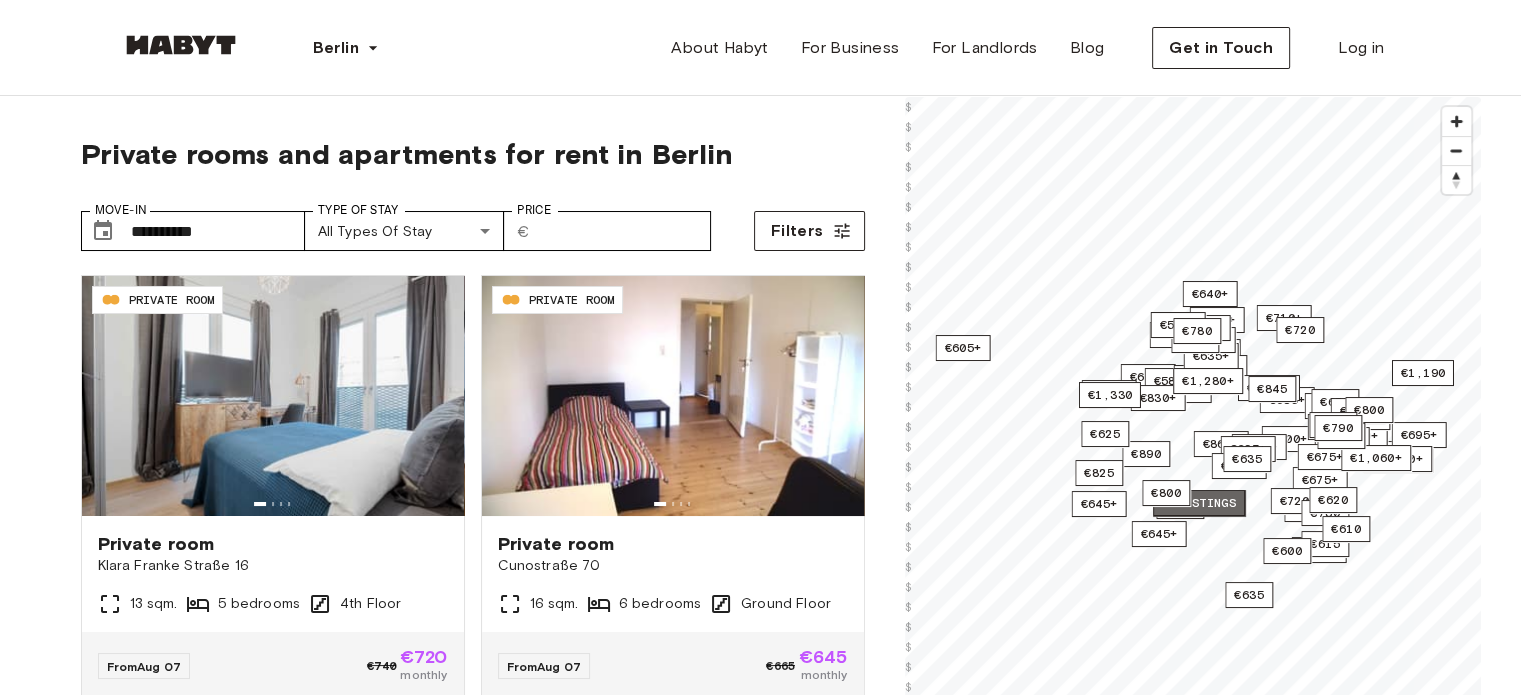 click on "2 listings" at bounding box center [1199, 503] 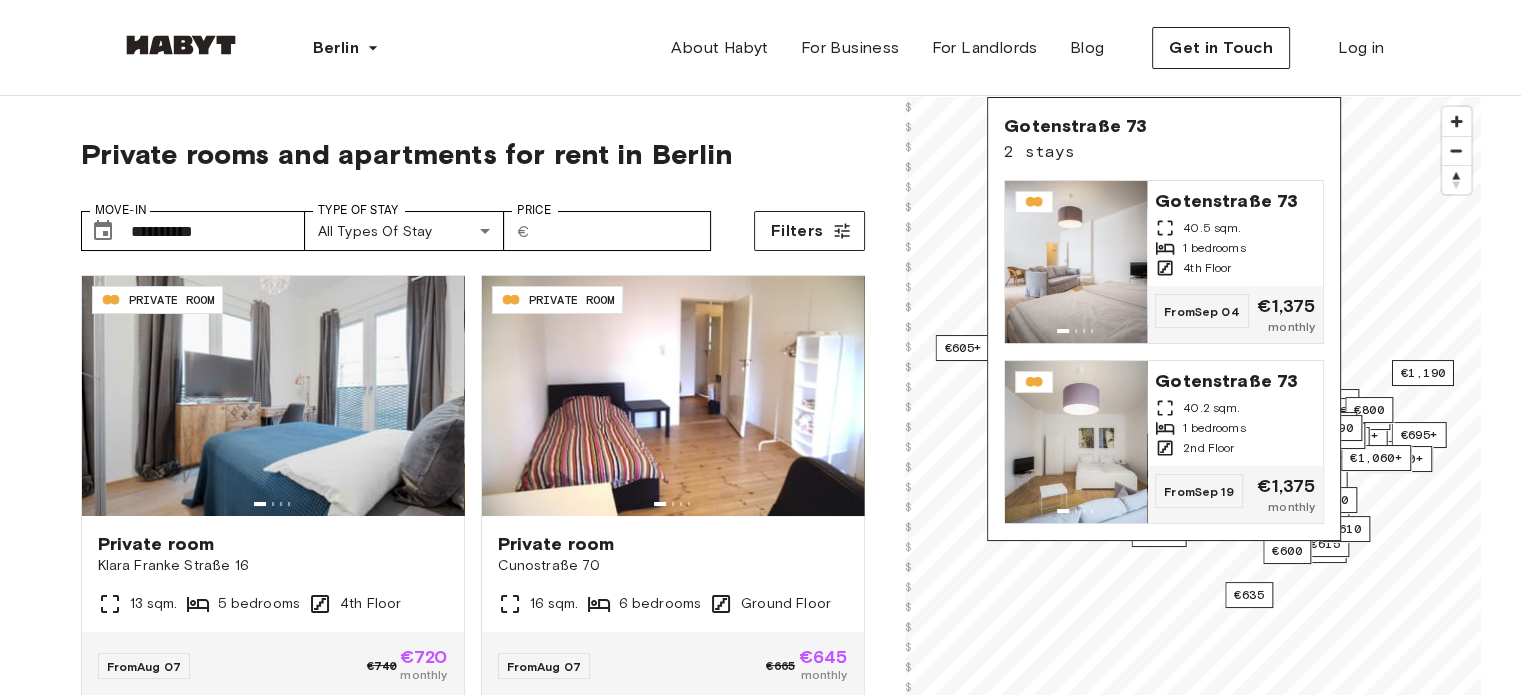 click on "Private rooms and apartments for rent in Berlin" at bounding box center (473, 154) 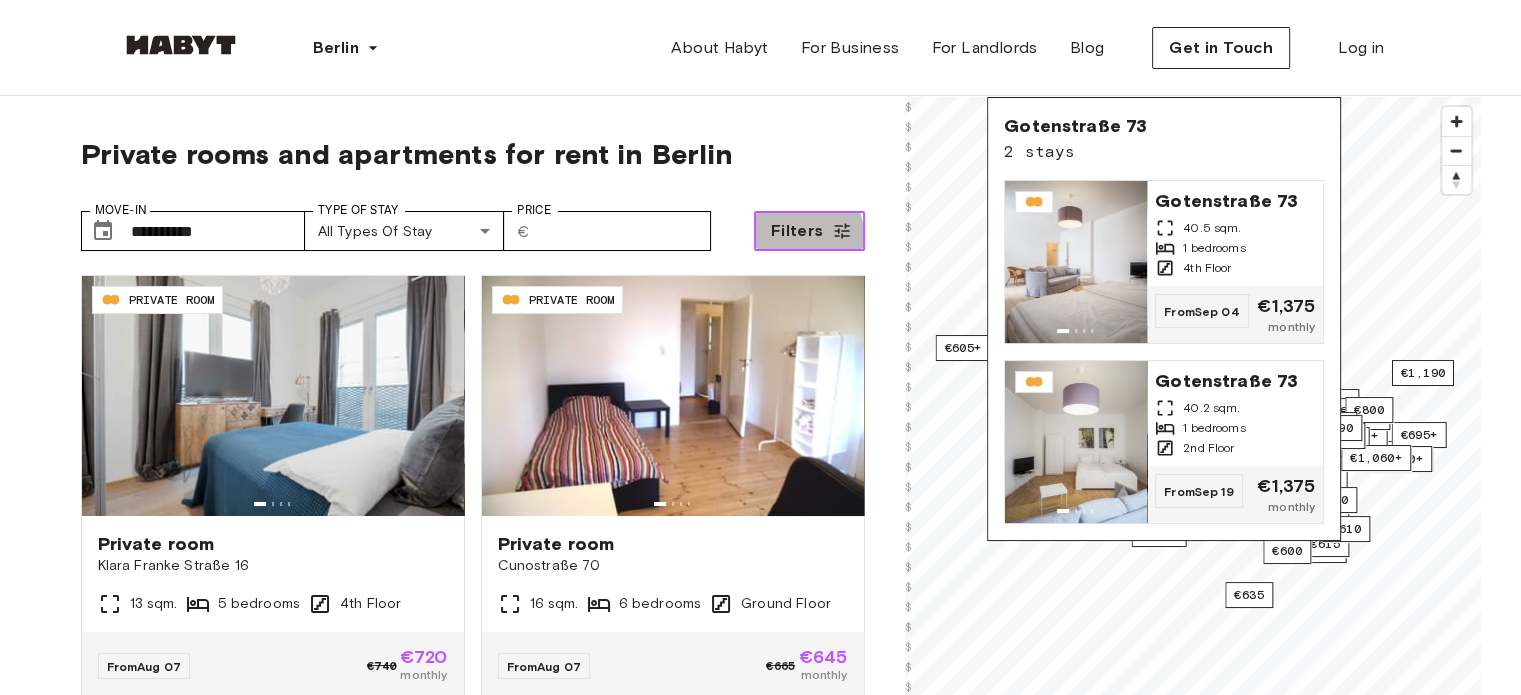 click on "Filters" at bounding box center (797, 231) 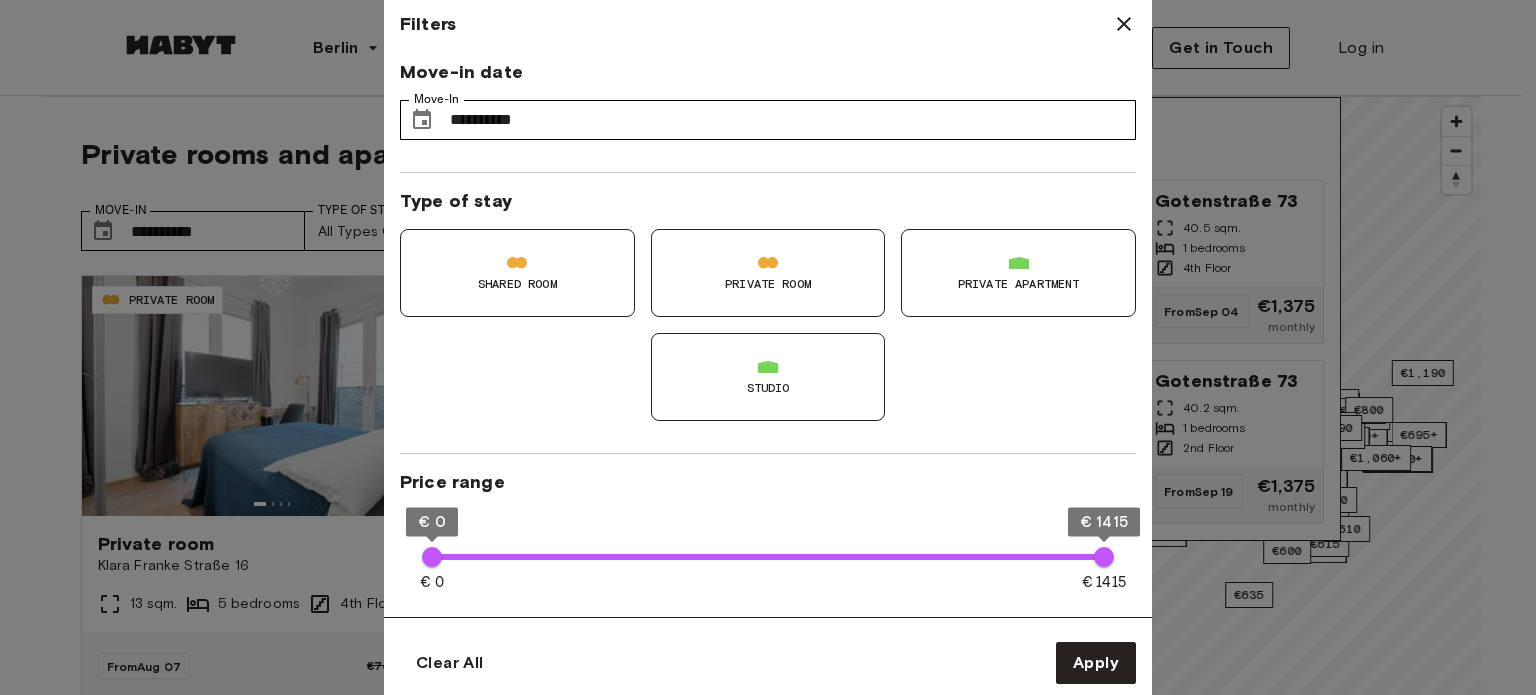 type on "***" 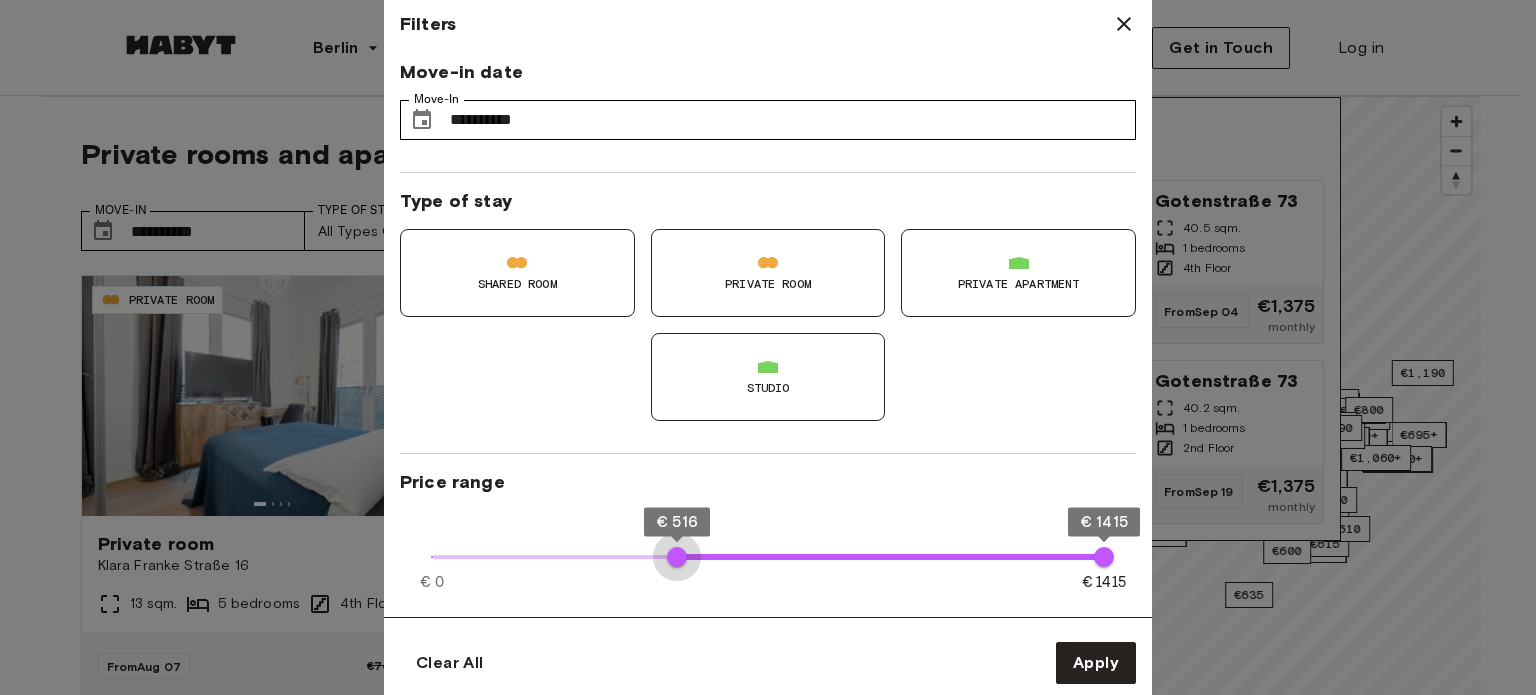 click on "€ 0 € 1415 € 516 € 1415" at bounding box center (768, 557) 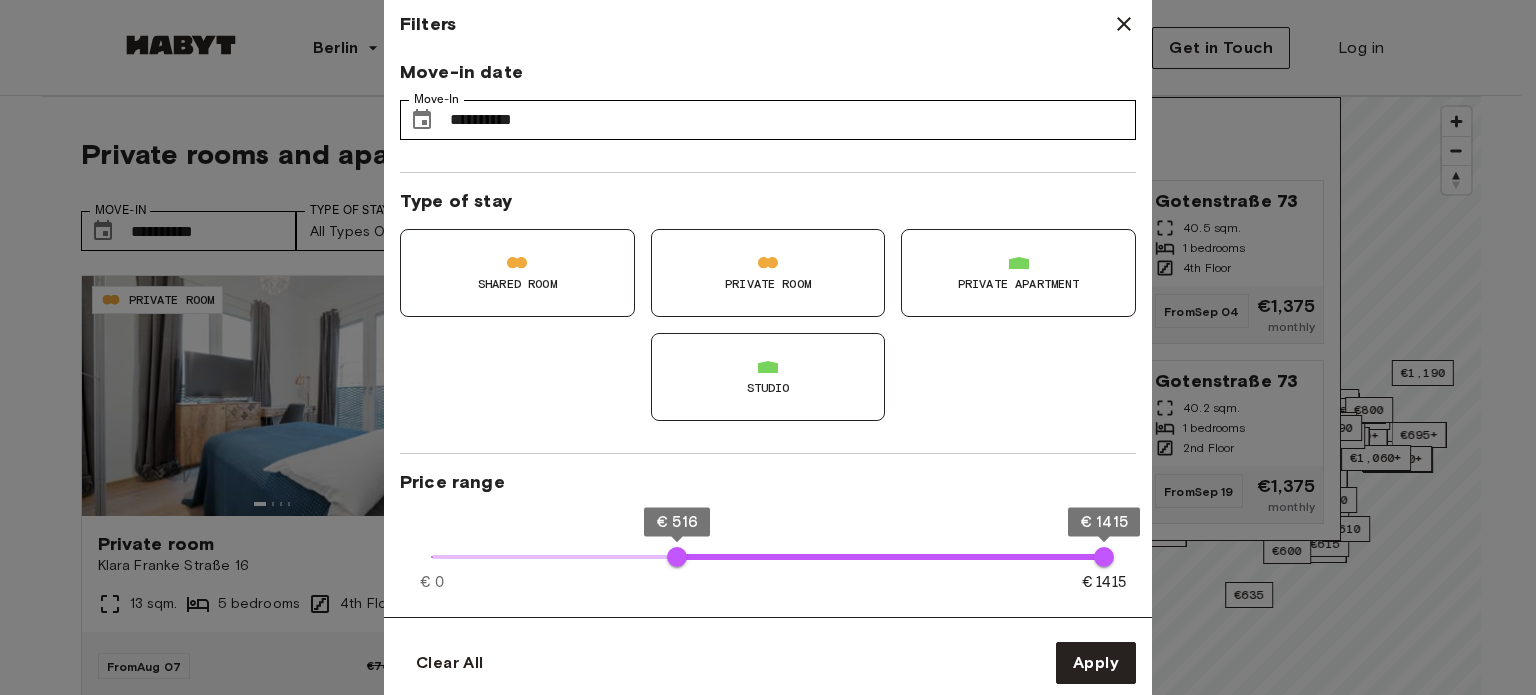 type on "**" 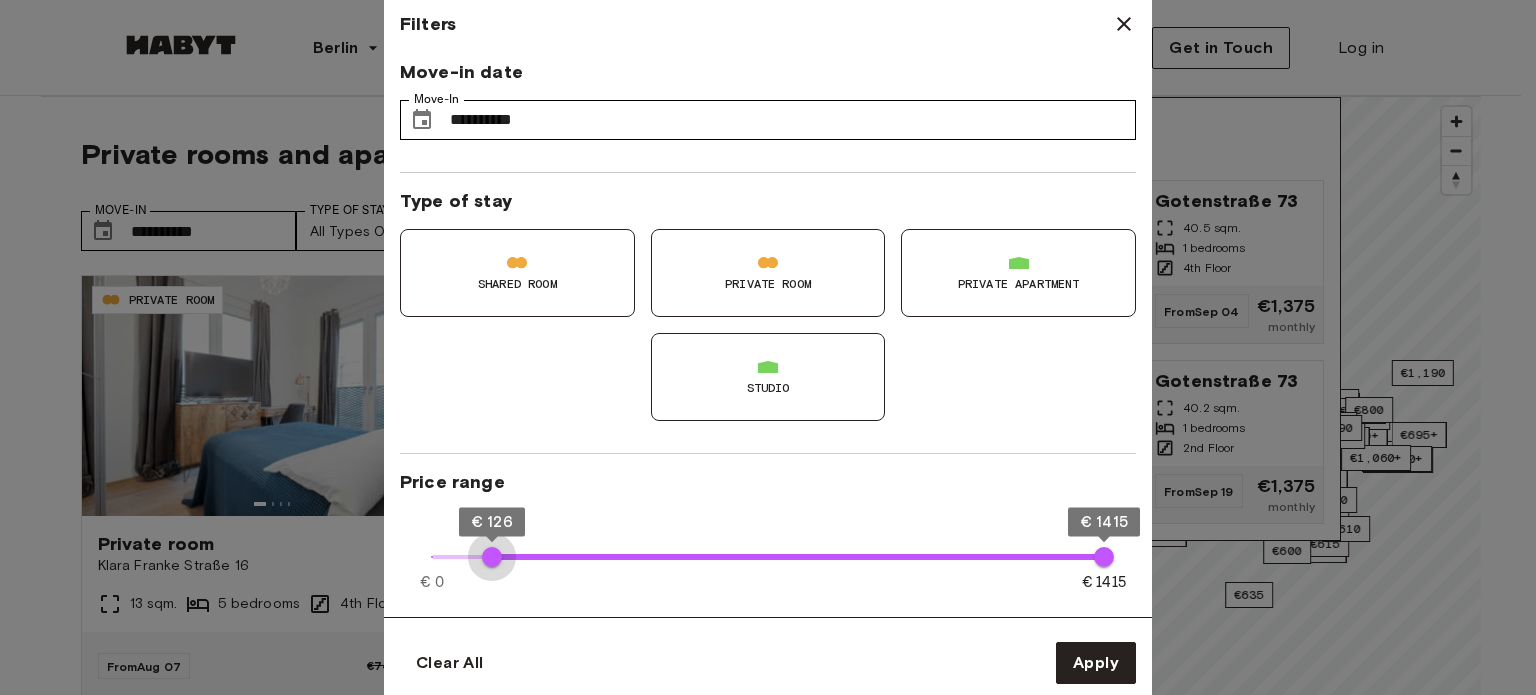 type on "*" 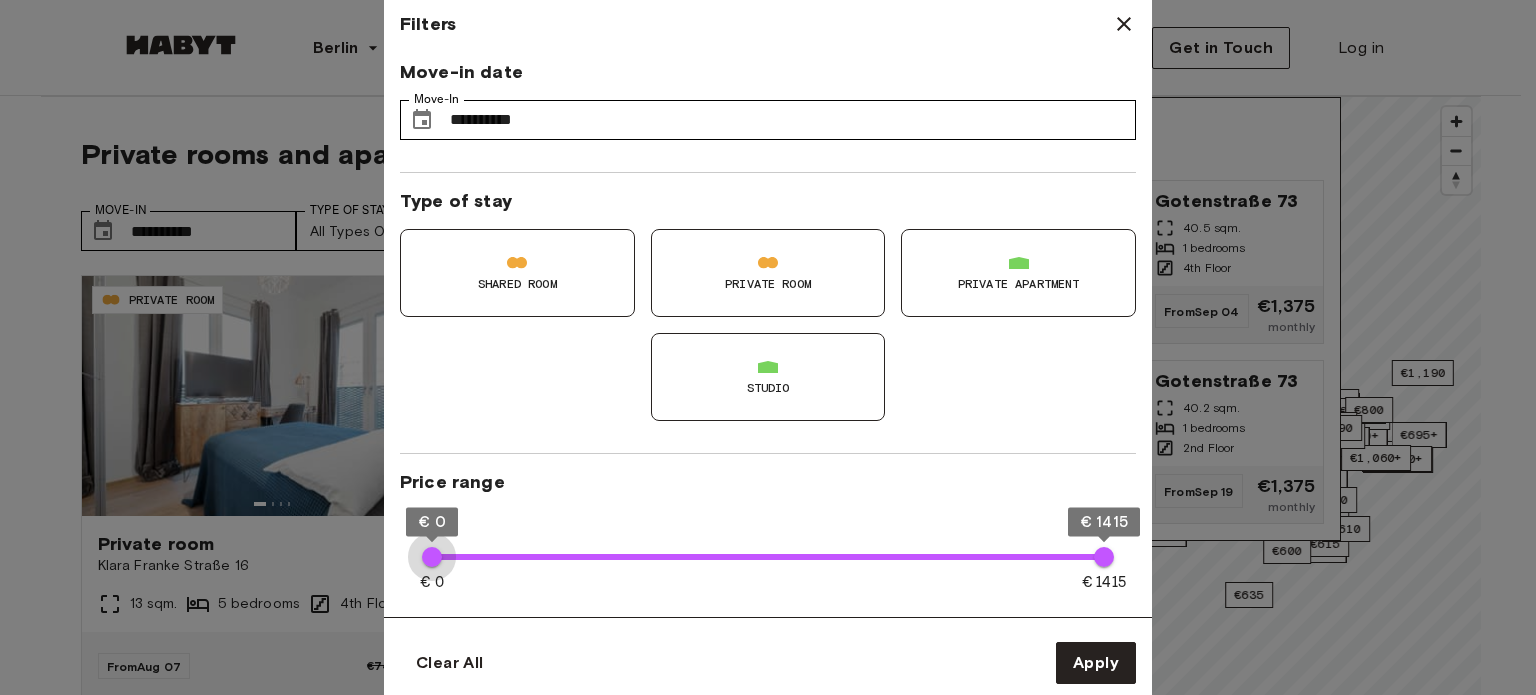 drag, startPoint x: 528, startPoint y: 574, endPoint x: 467, endPoint y: 560, distance: 62.58594 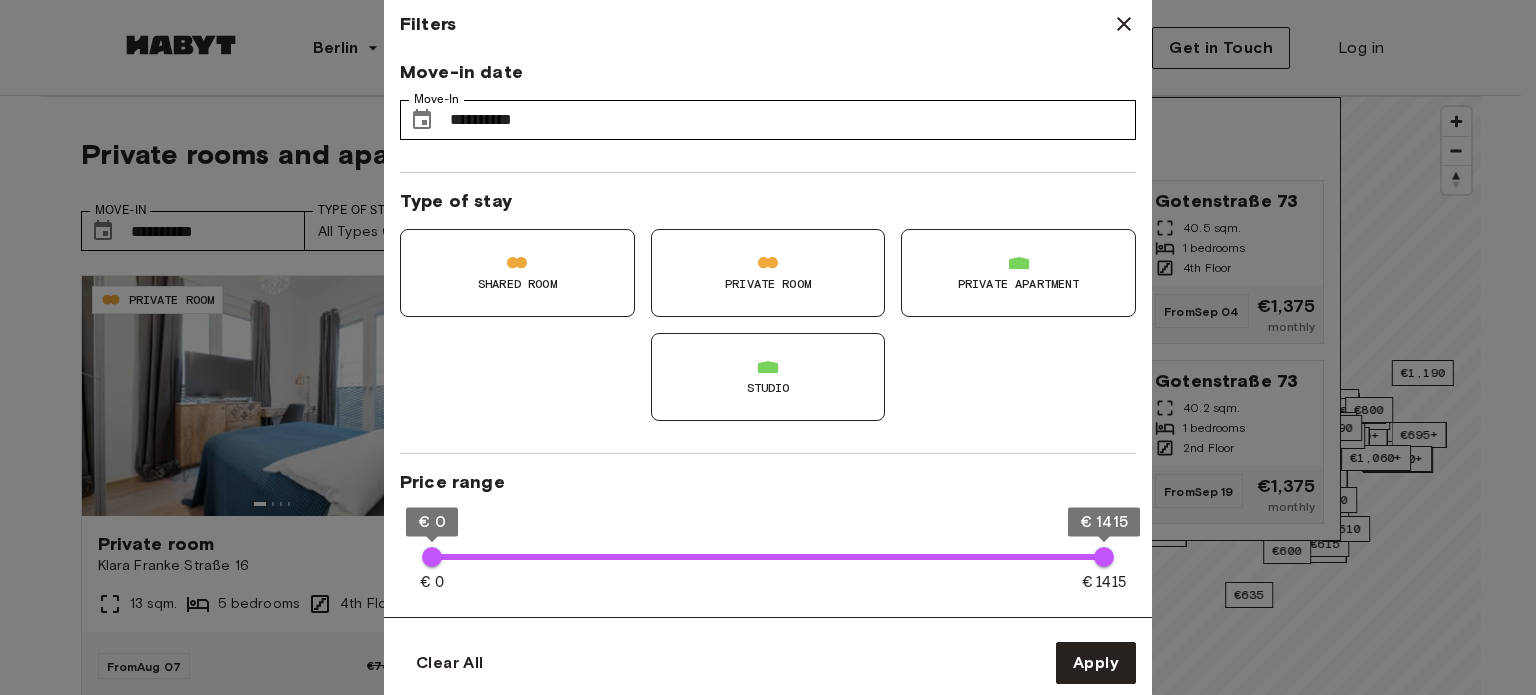type on "**" 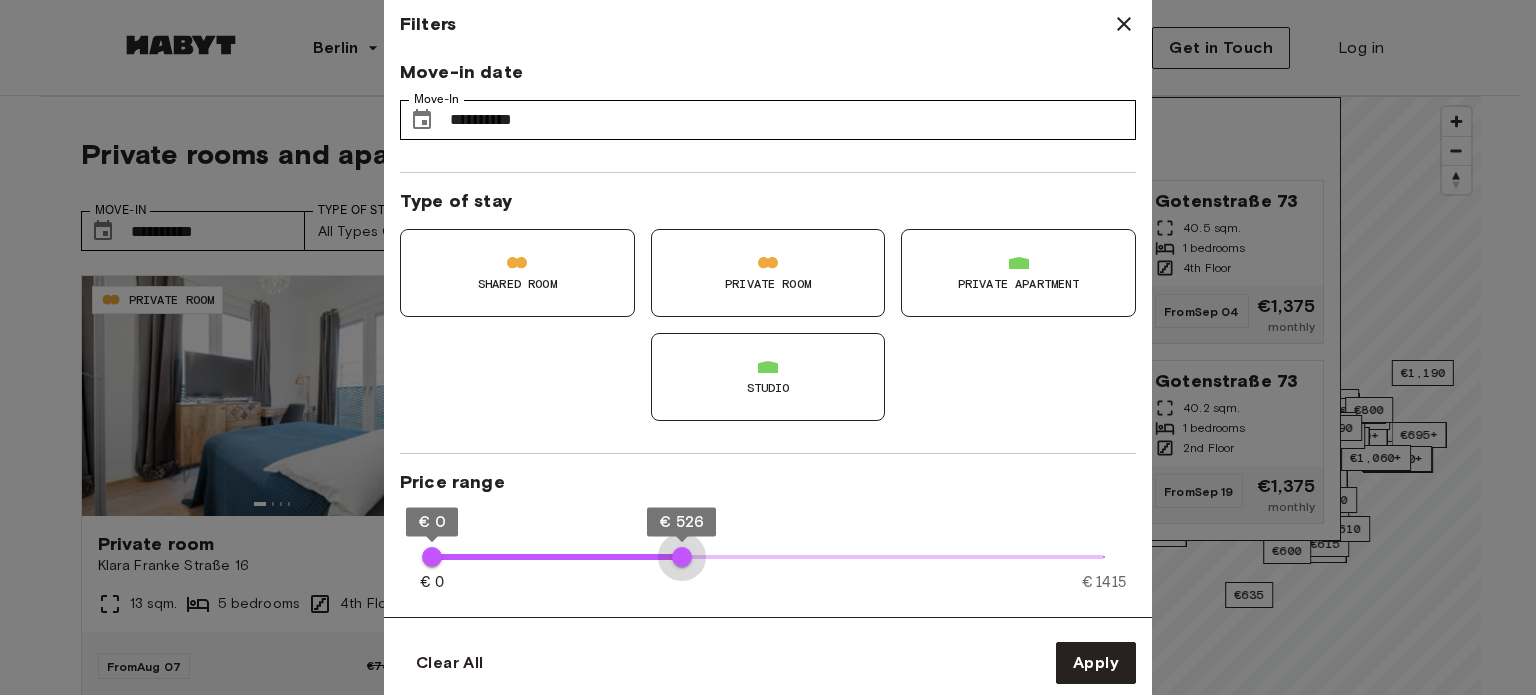 type on "***" 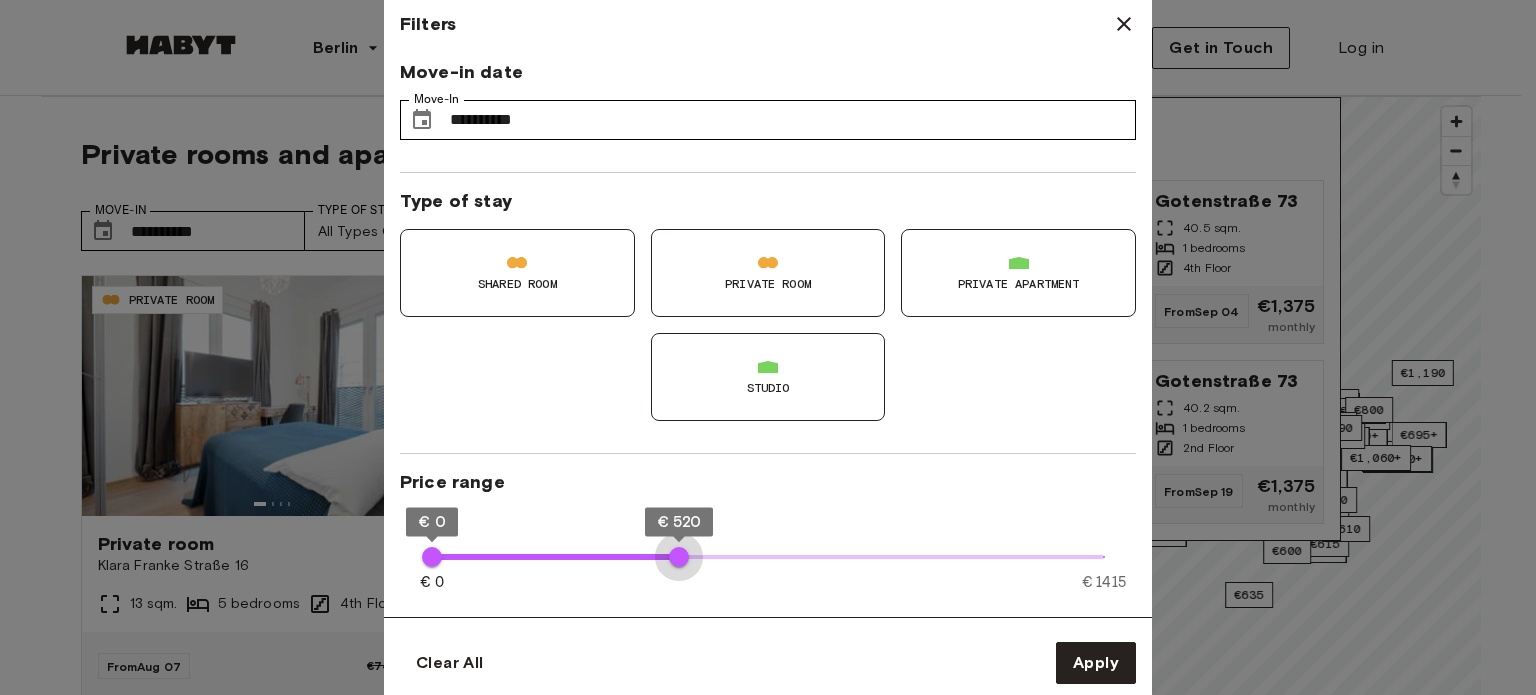 drag, startPoint x: 1122, startPoint y: 561, endPoint x: 679, endPoint y: 568, distance: 443.0553 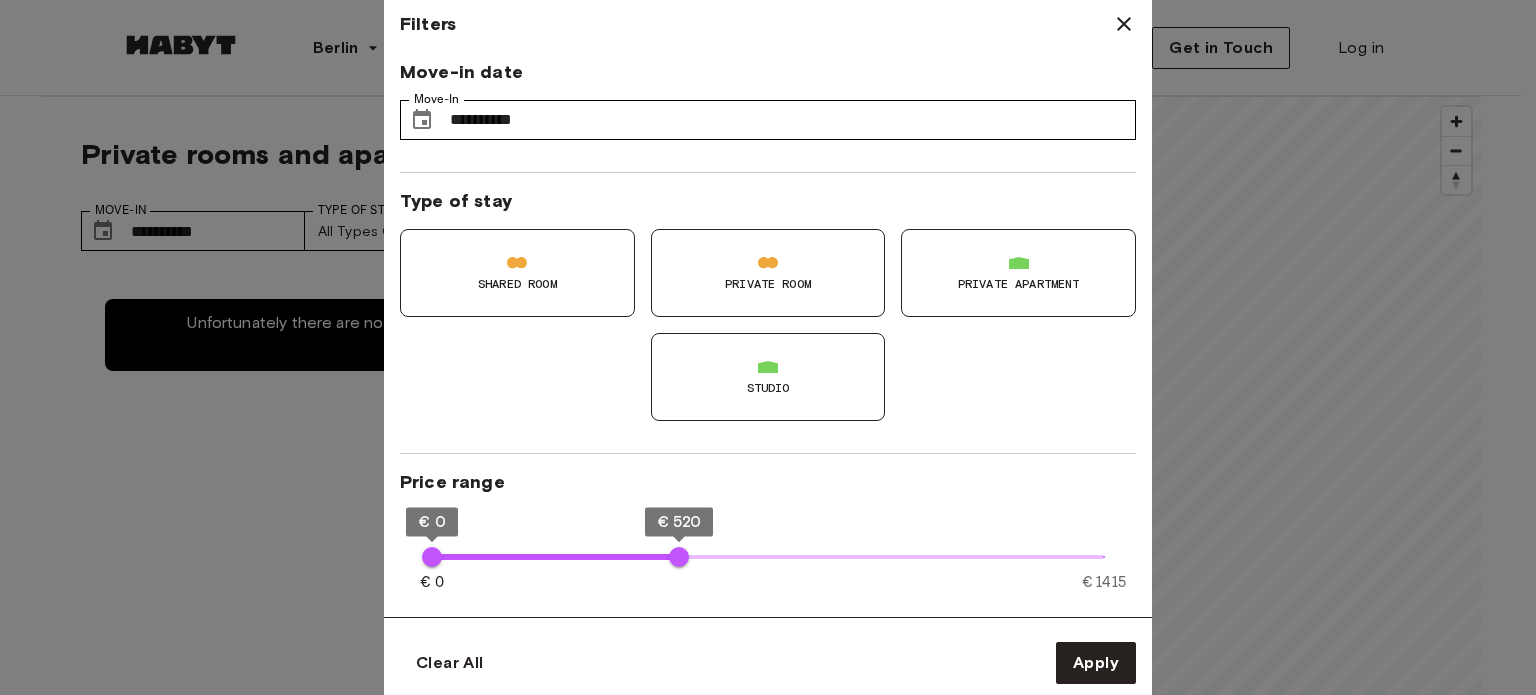 type on "**" 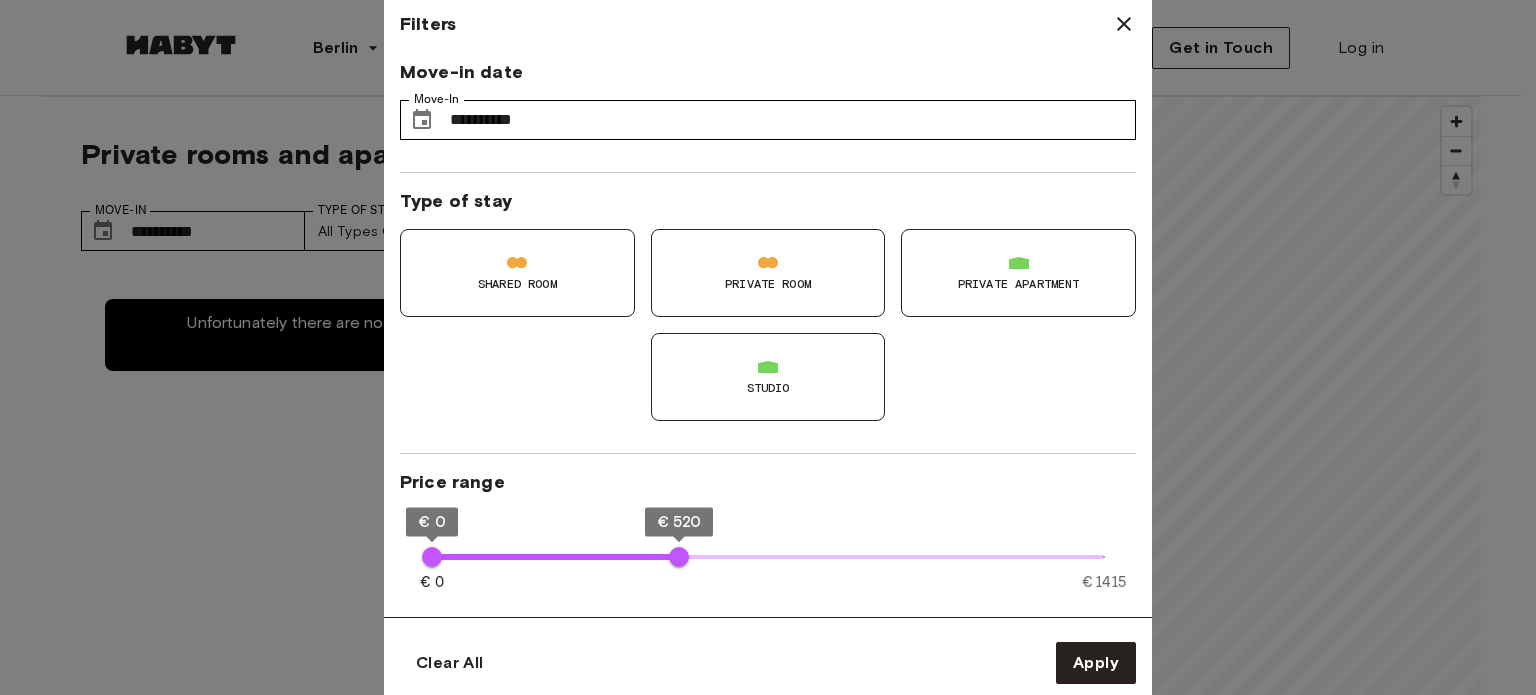 type on "***" 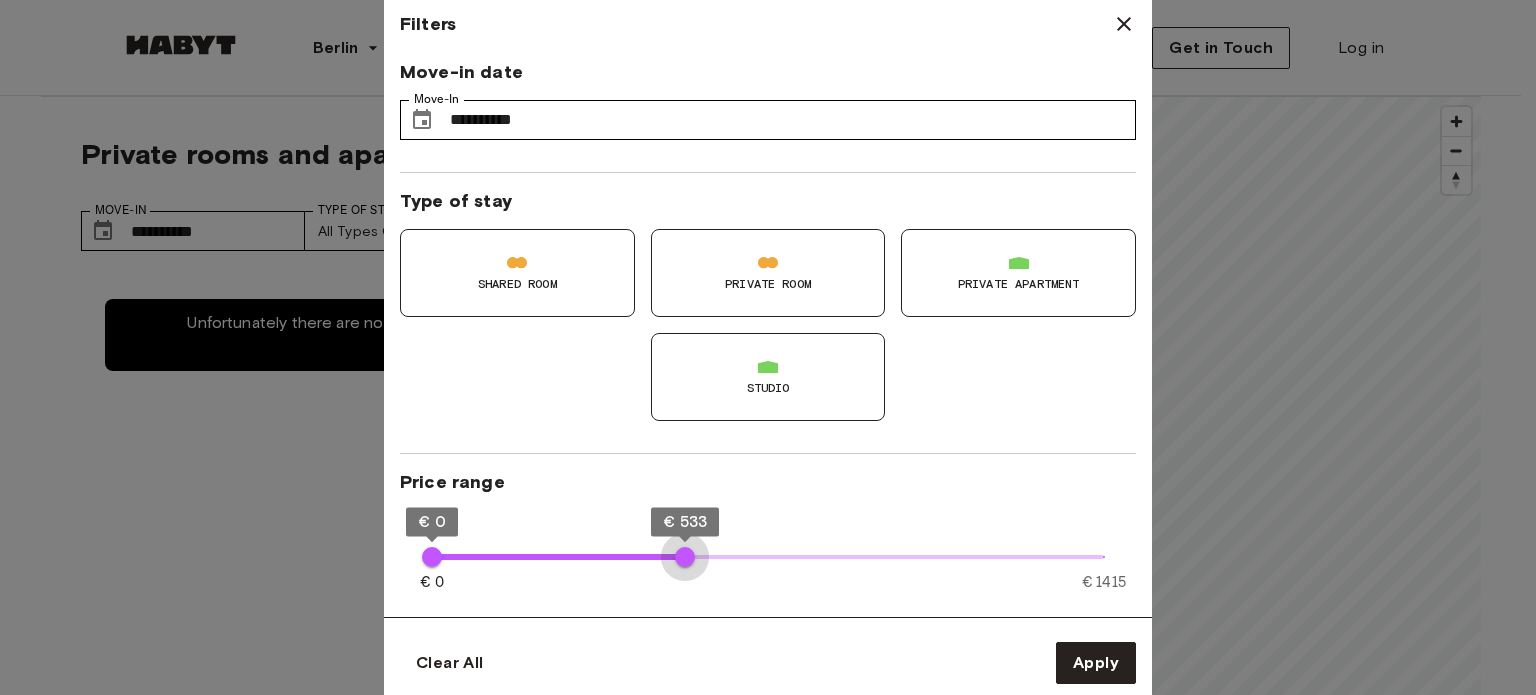 click on "€ 533" at bounding box center [685, 557] 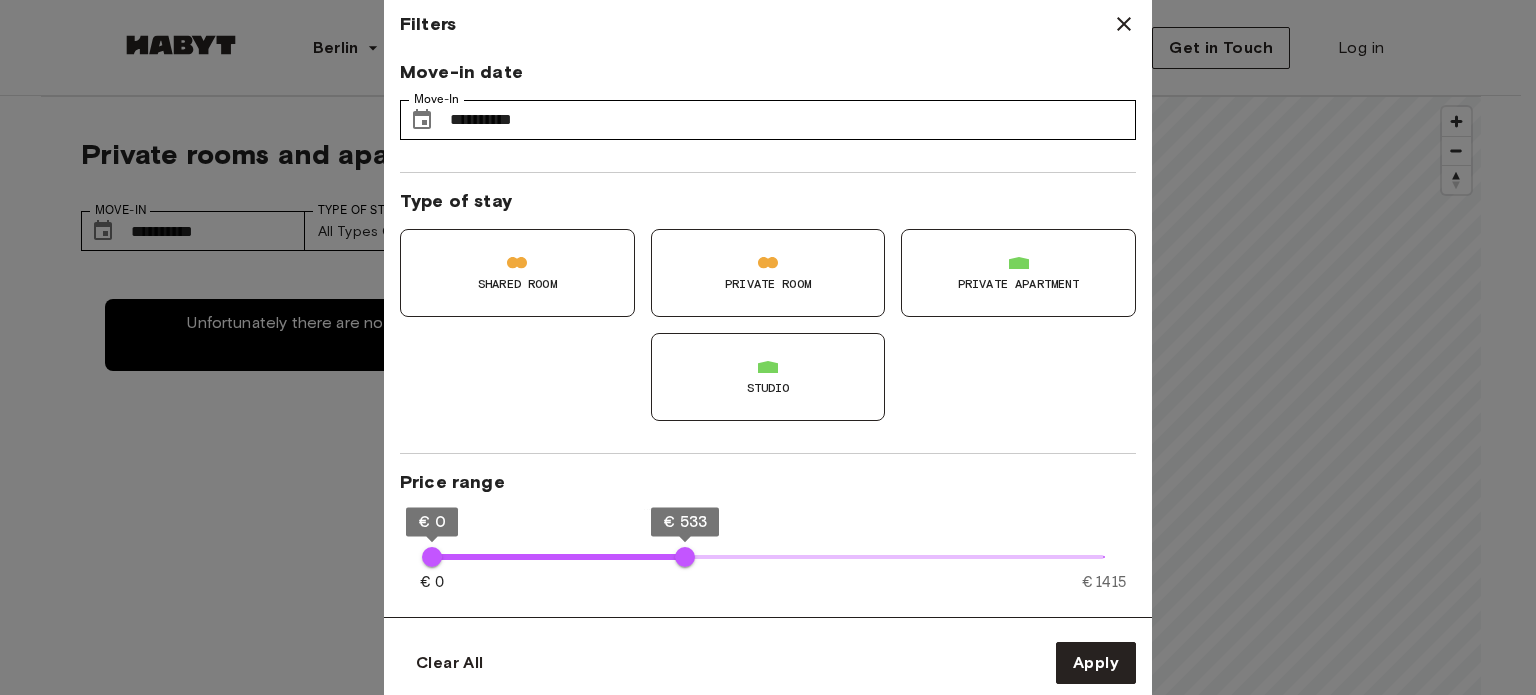 type on "**" 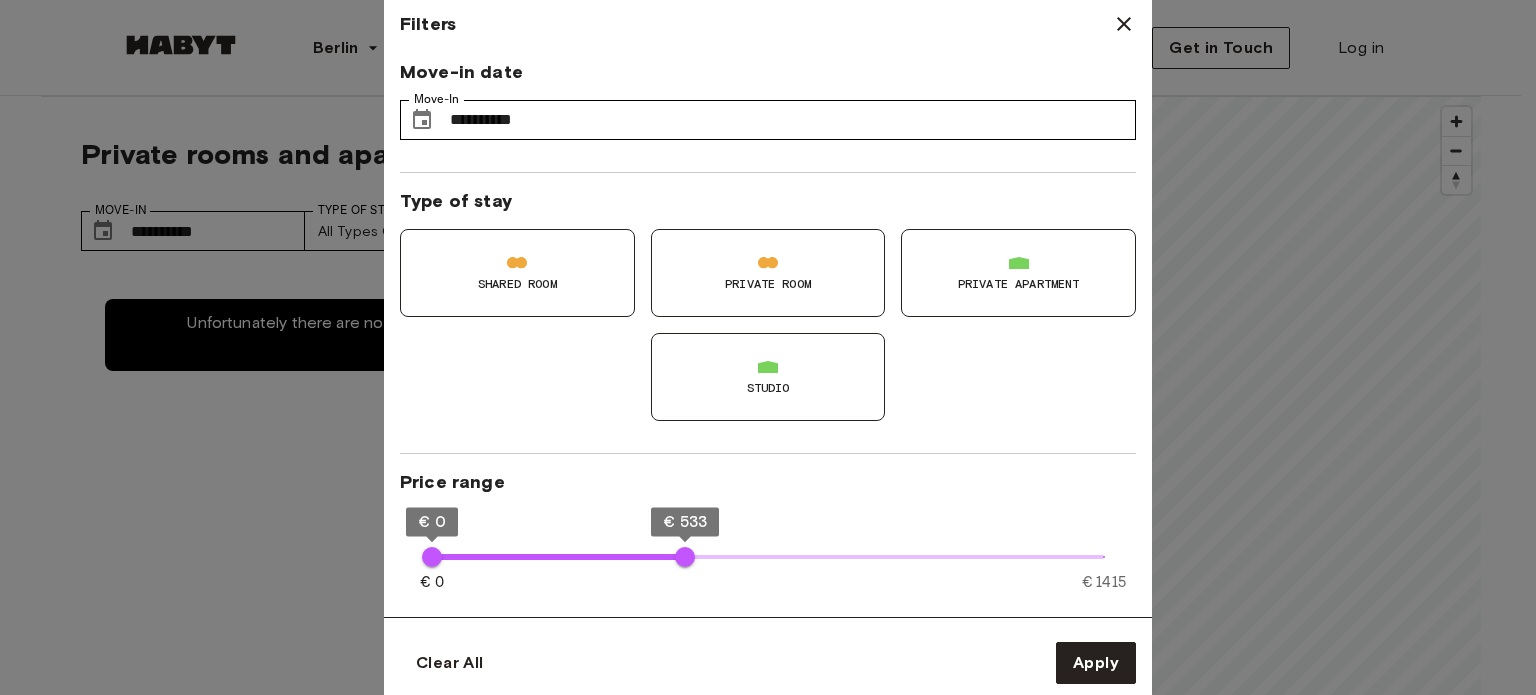 type on "***" 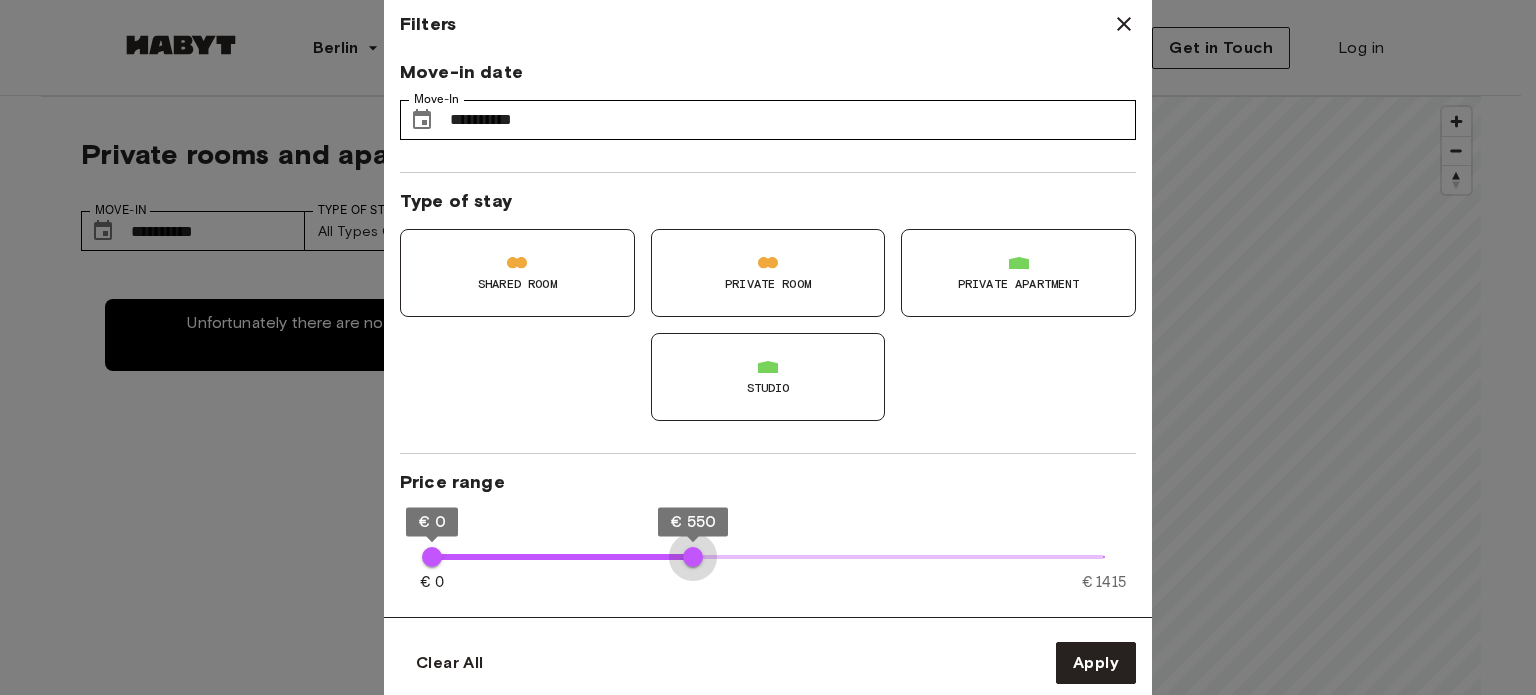 click on "€ 550" at bounding box center (693, 557) 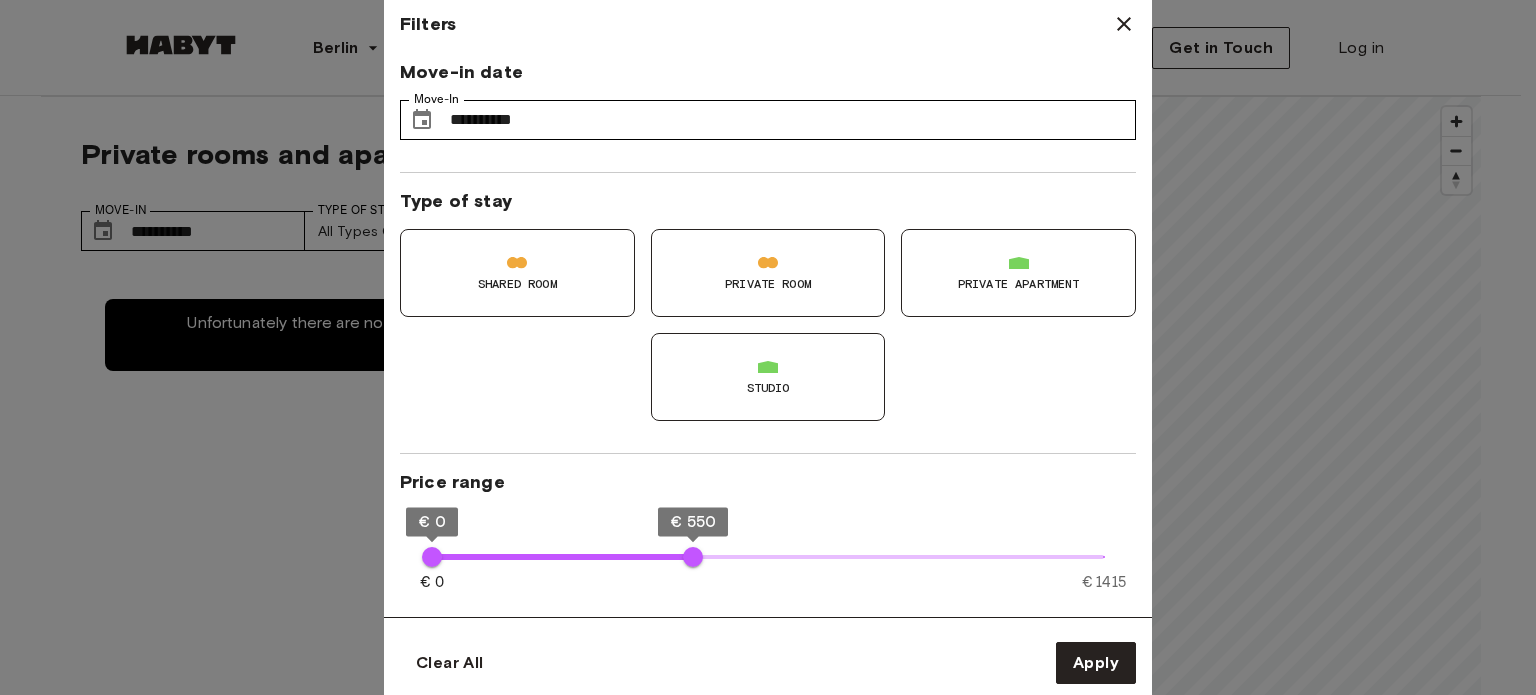 type on "**" 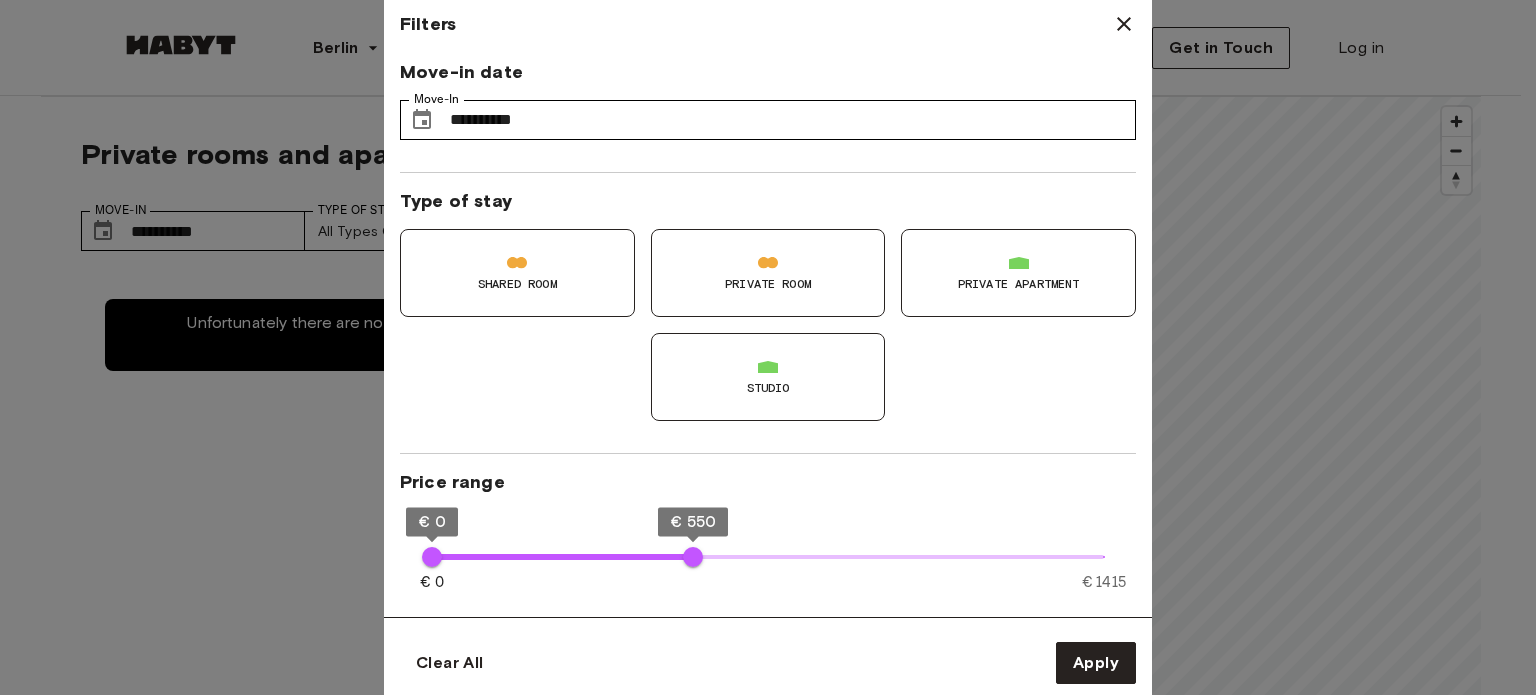 type on "***" 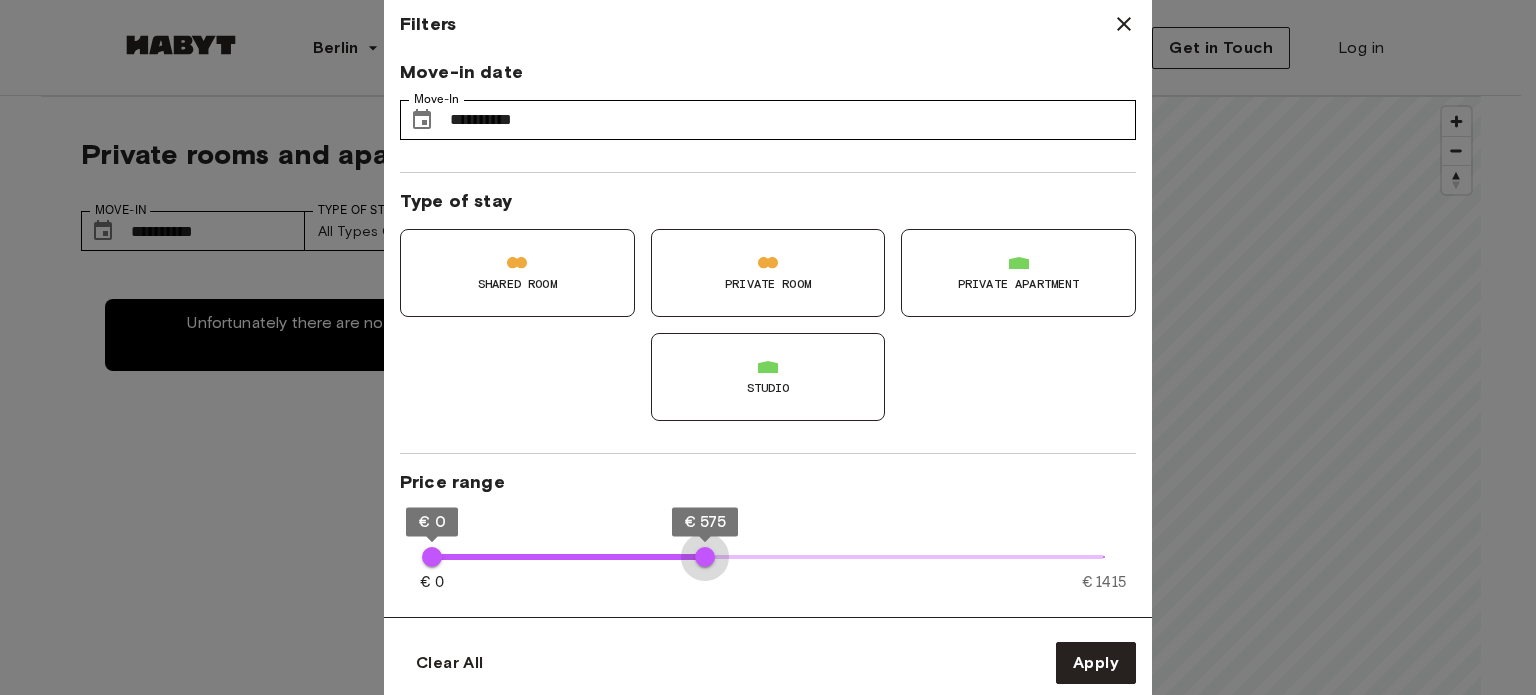 click on "€ 575" at bounding box center [705, 557] 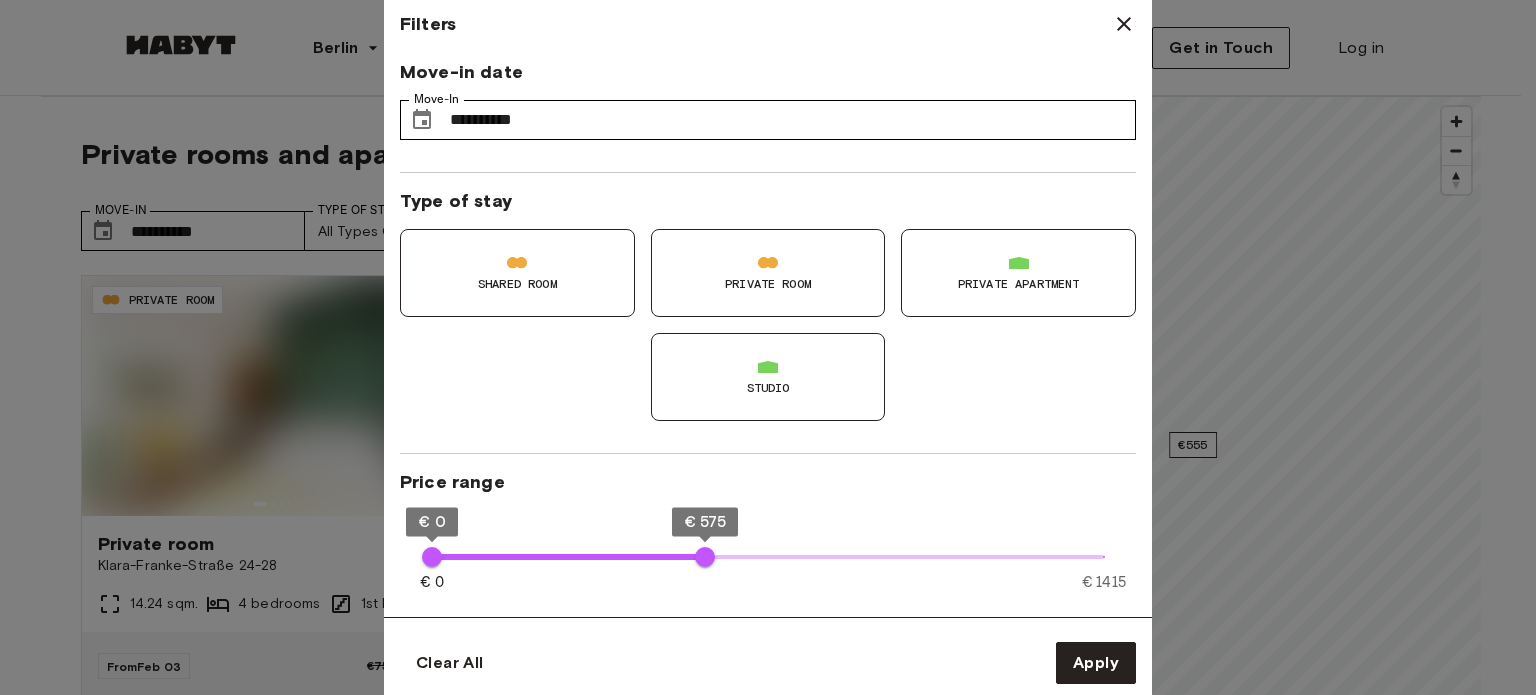 type on "**" 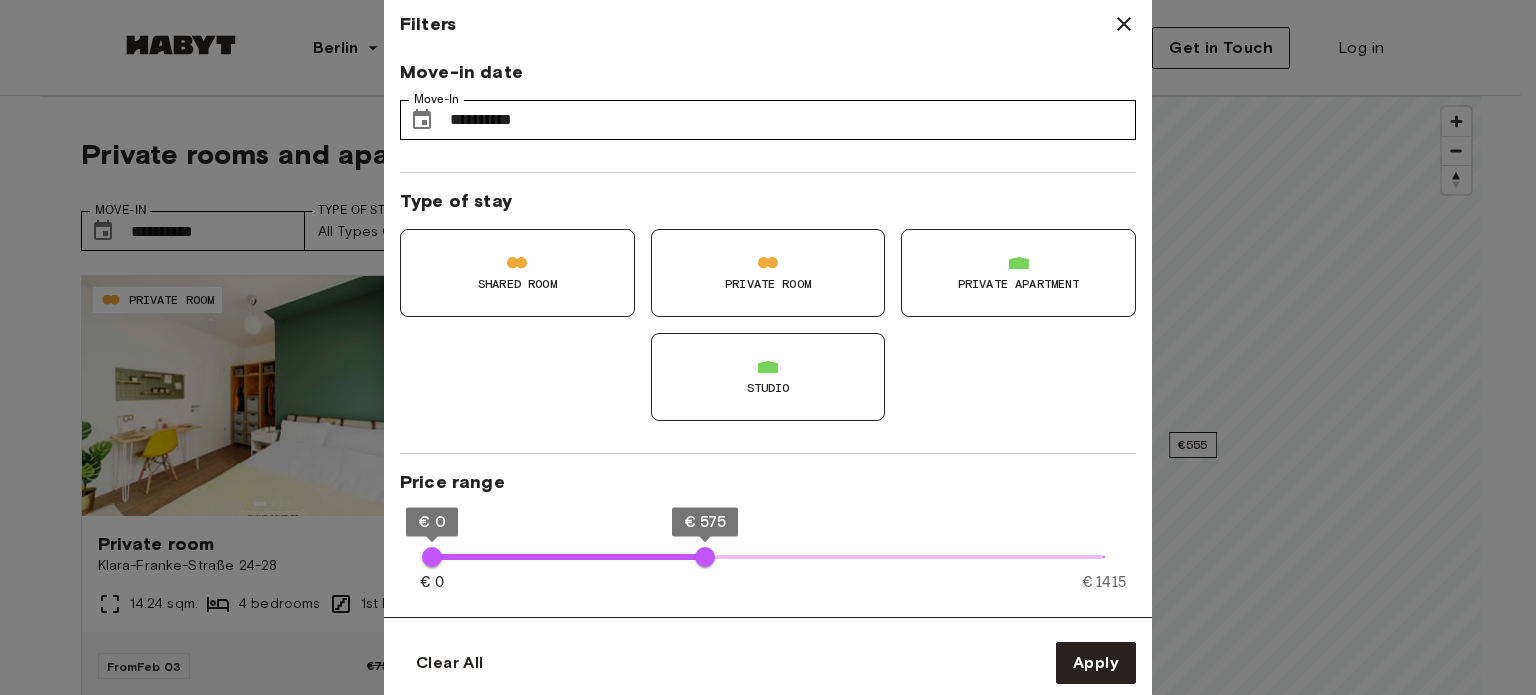 type on "***" 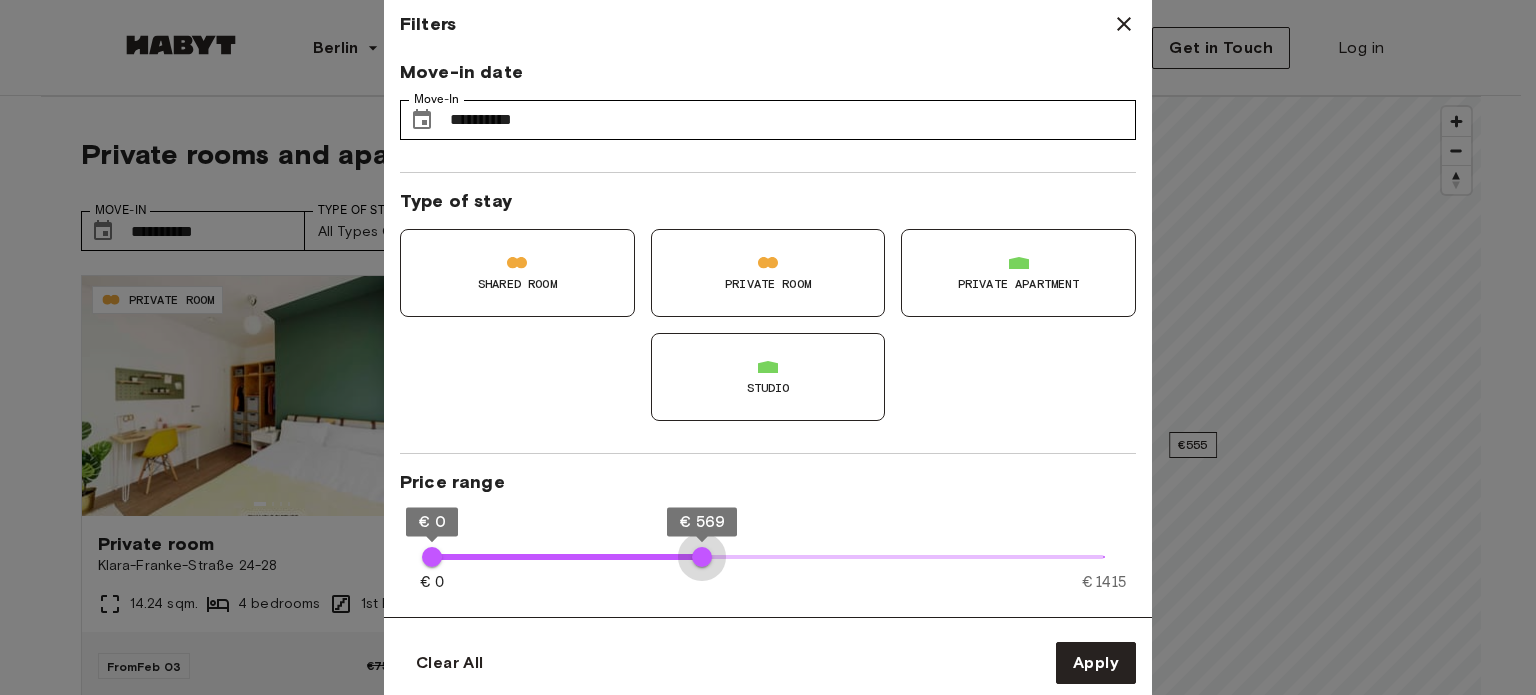 click on "€ 569" at bounding box center [702, 557] 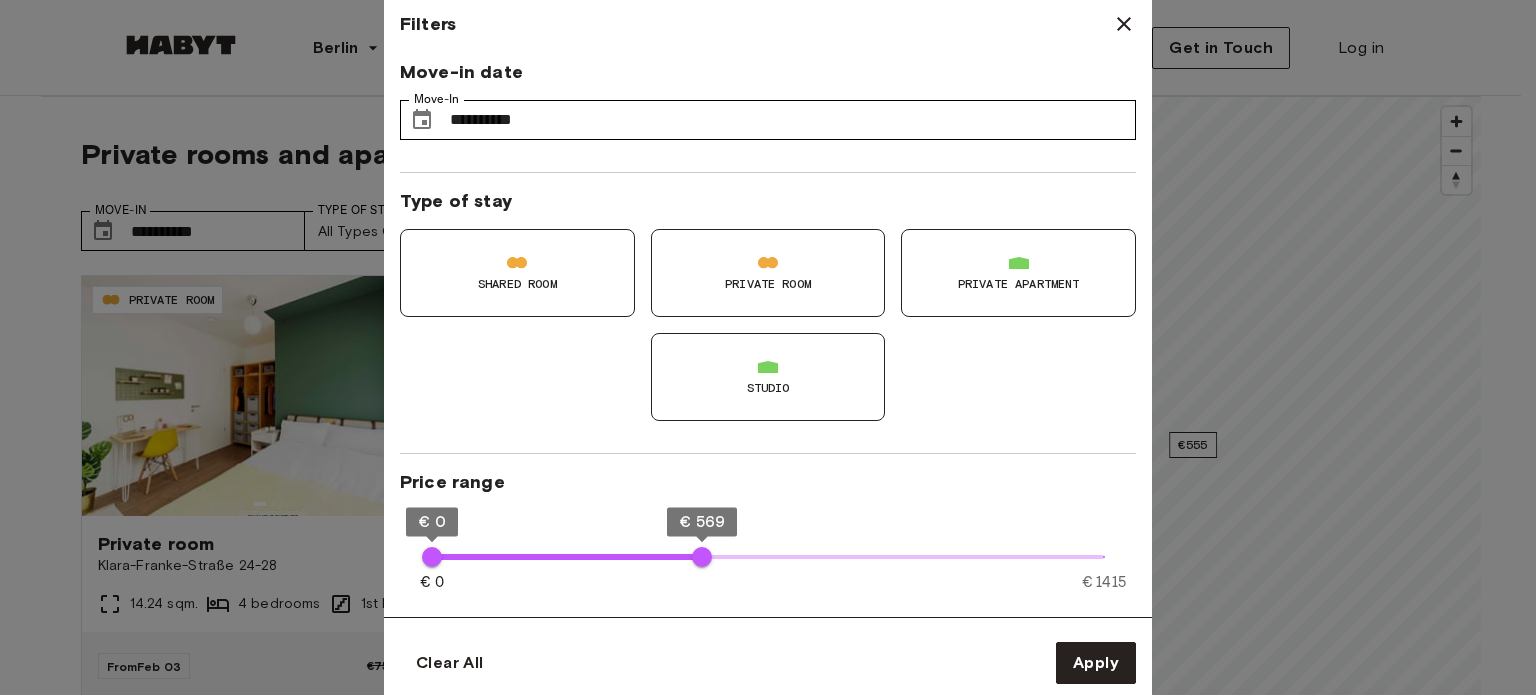type on "***" 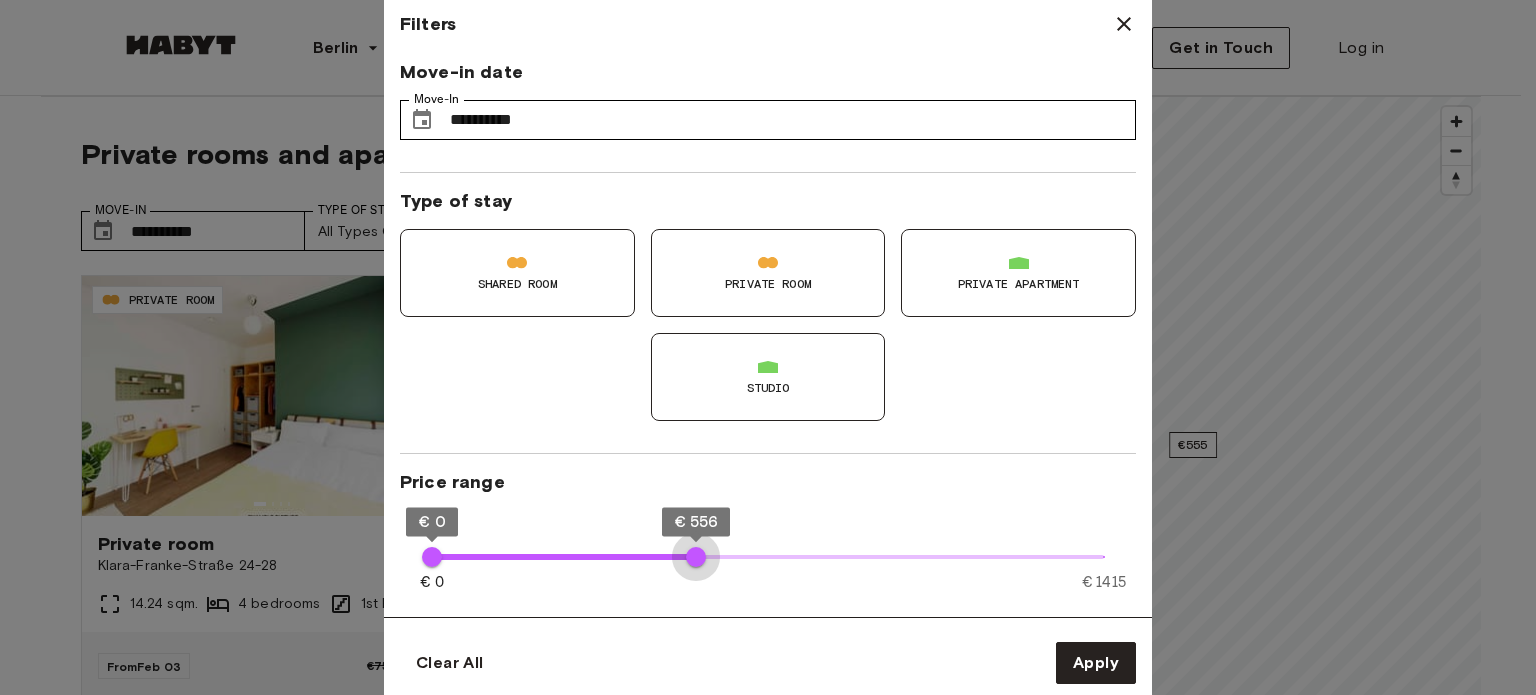 click on "€ 556" at bounding box center [696, 557] 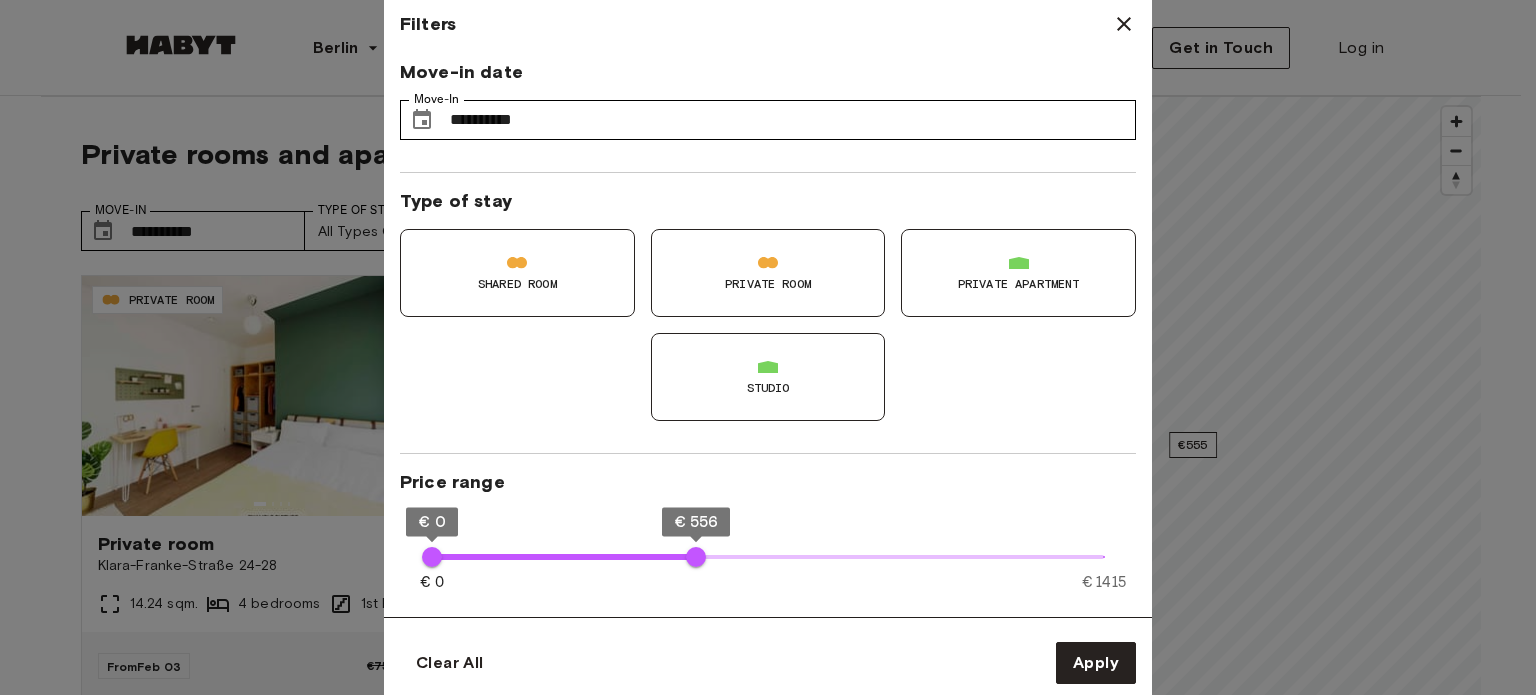 type on "**" 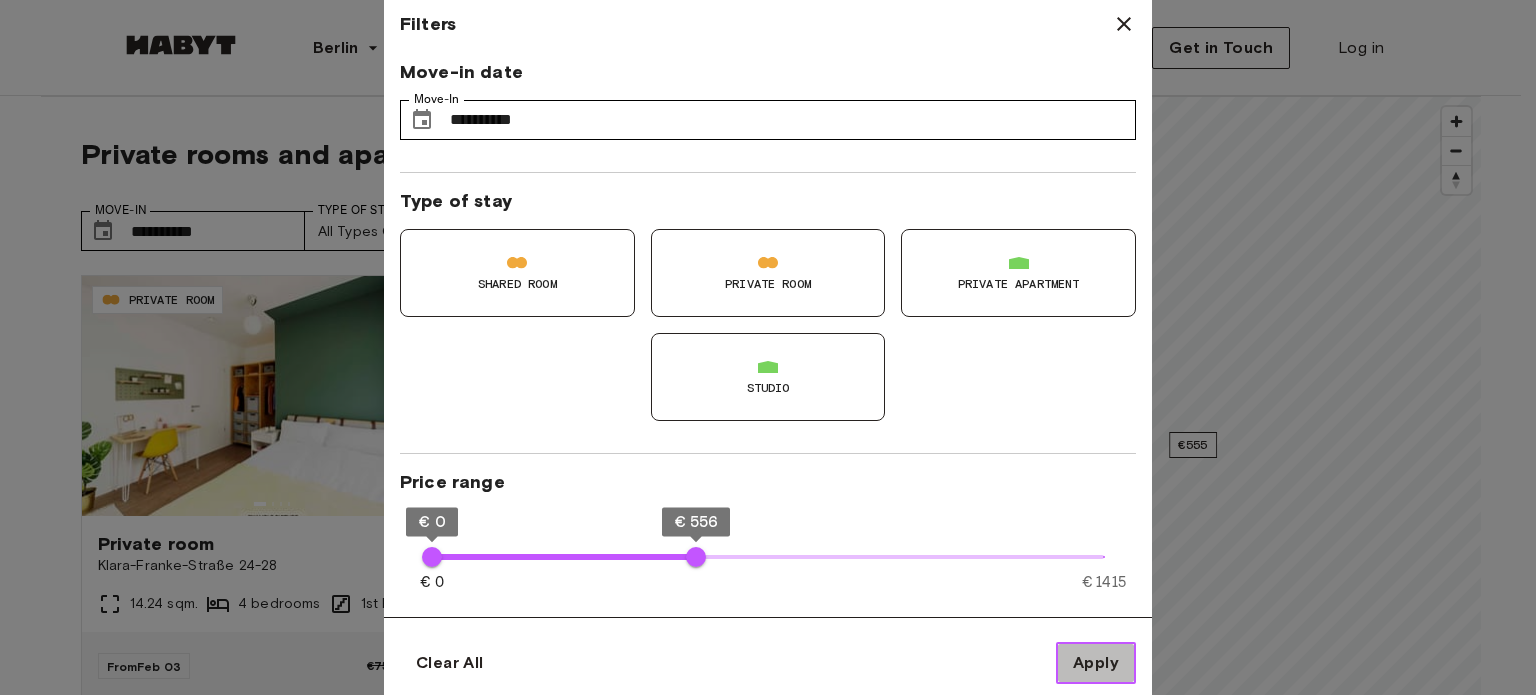 click on "Apply" at bounding box center [1096, 663] 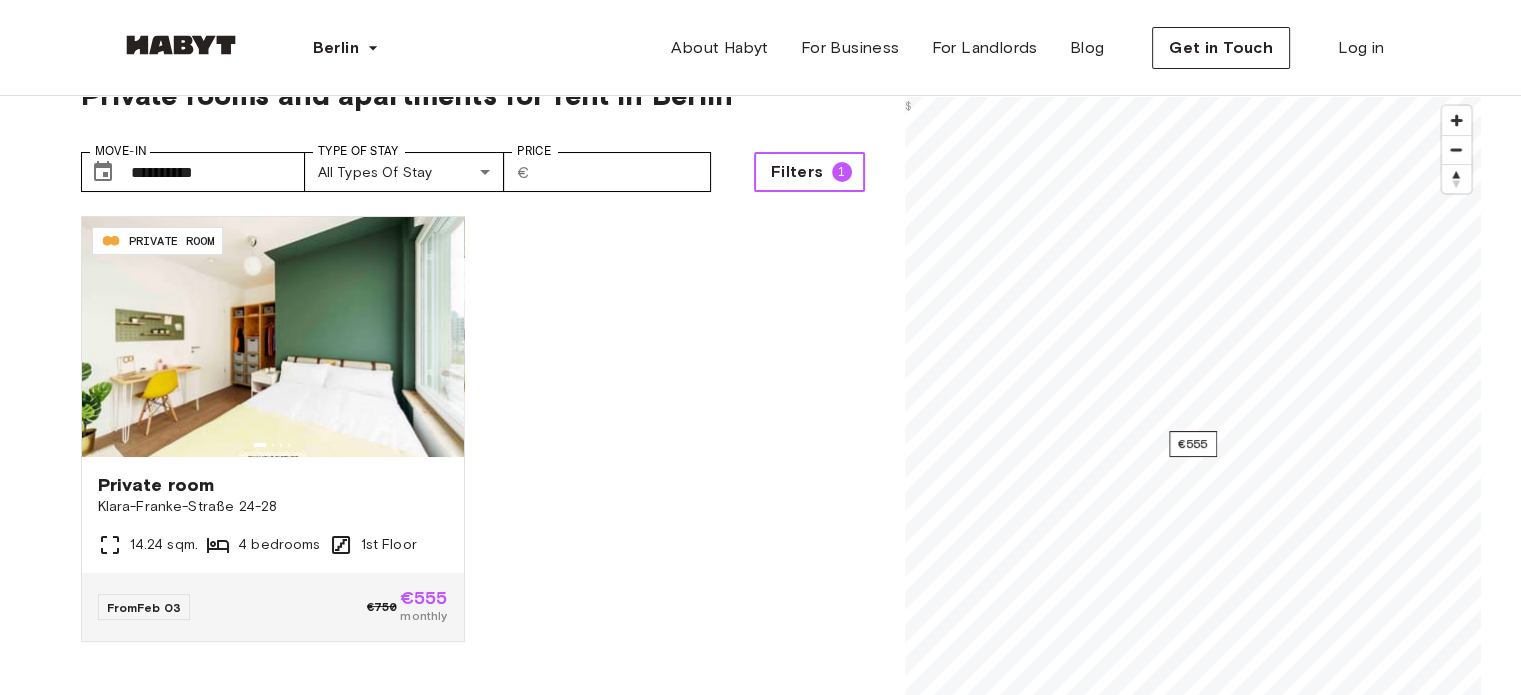 scroll, scrollTop: 68, scrollLeft: 0, axis: vertical 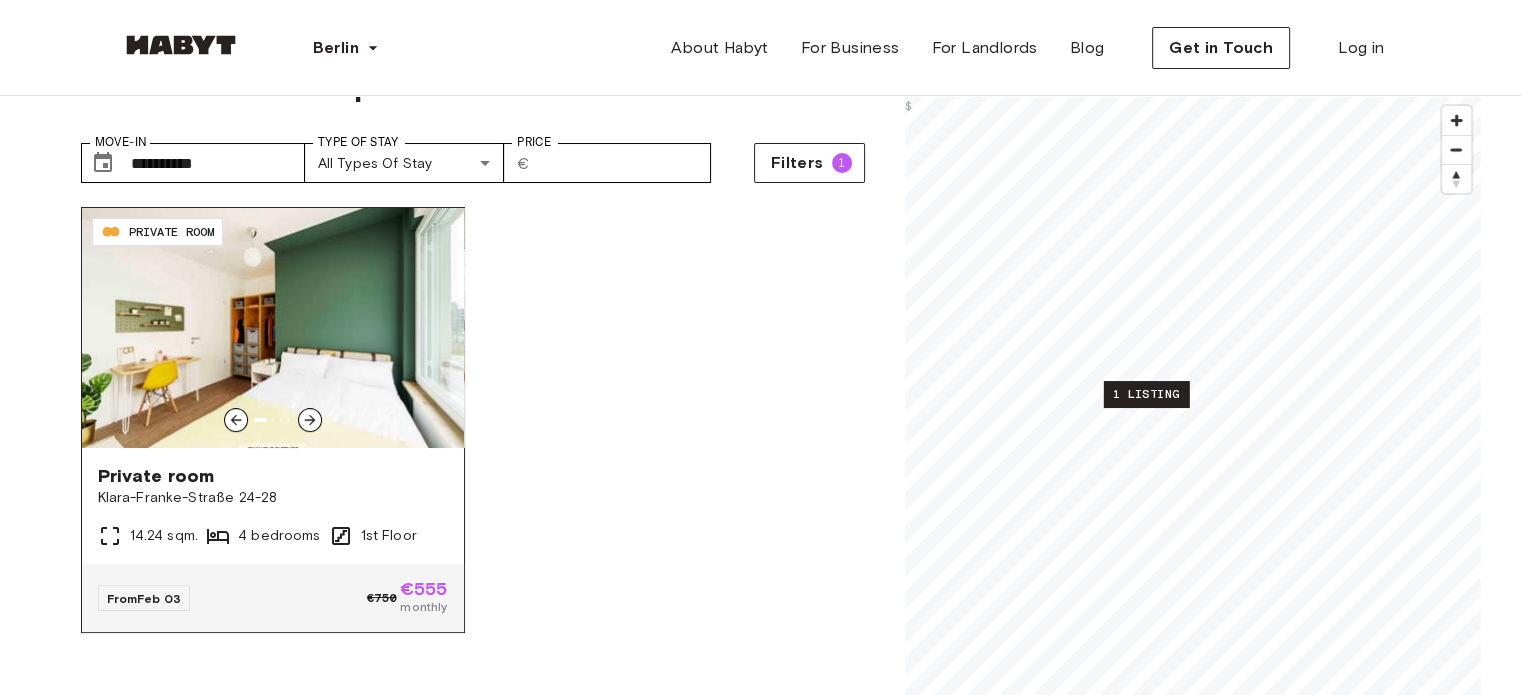 click on "Klara-Franke-Straße 24-28" at bounding box center [273, 498] 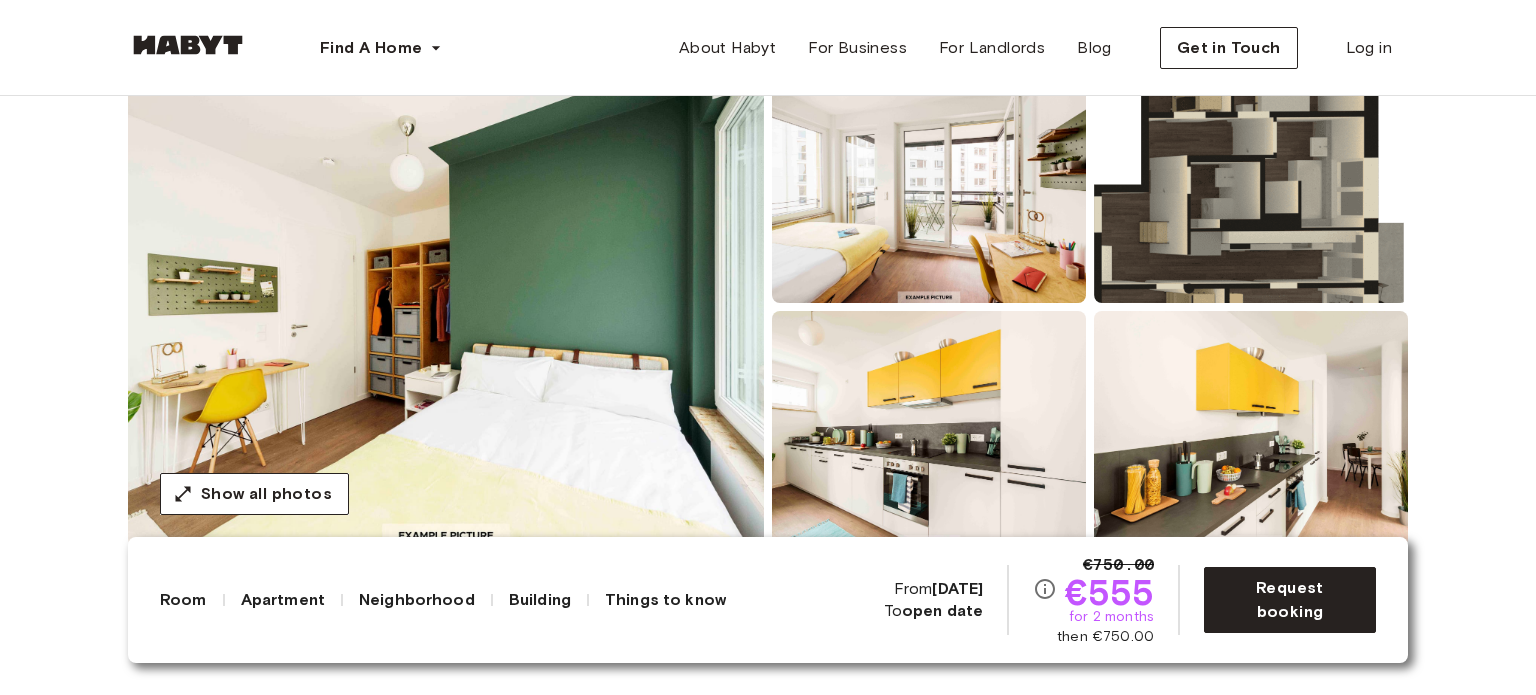 scroll, scrollTop: 203, scrollLeft: 0, axis: vertical 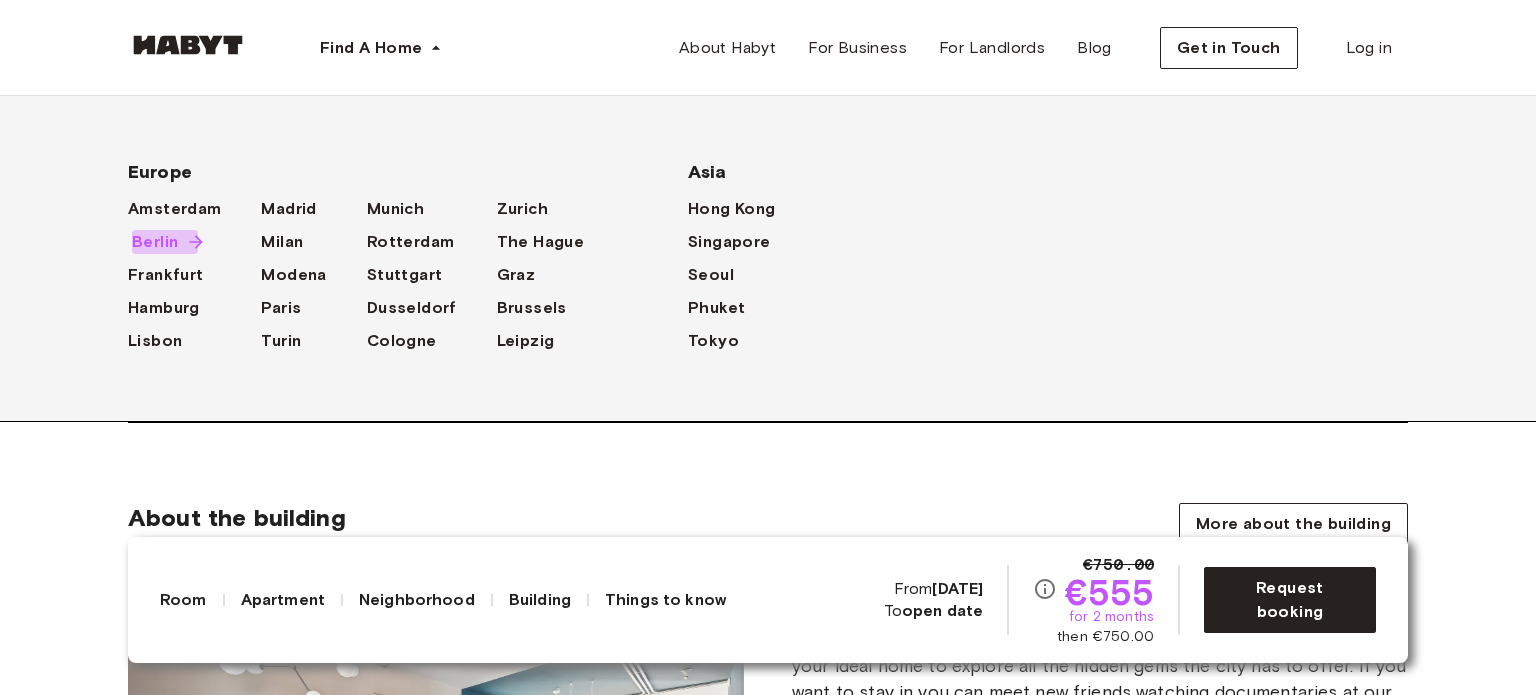 click on "Berlin" at bounding box center (155, 242) 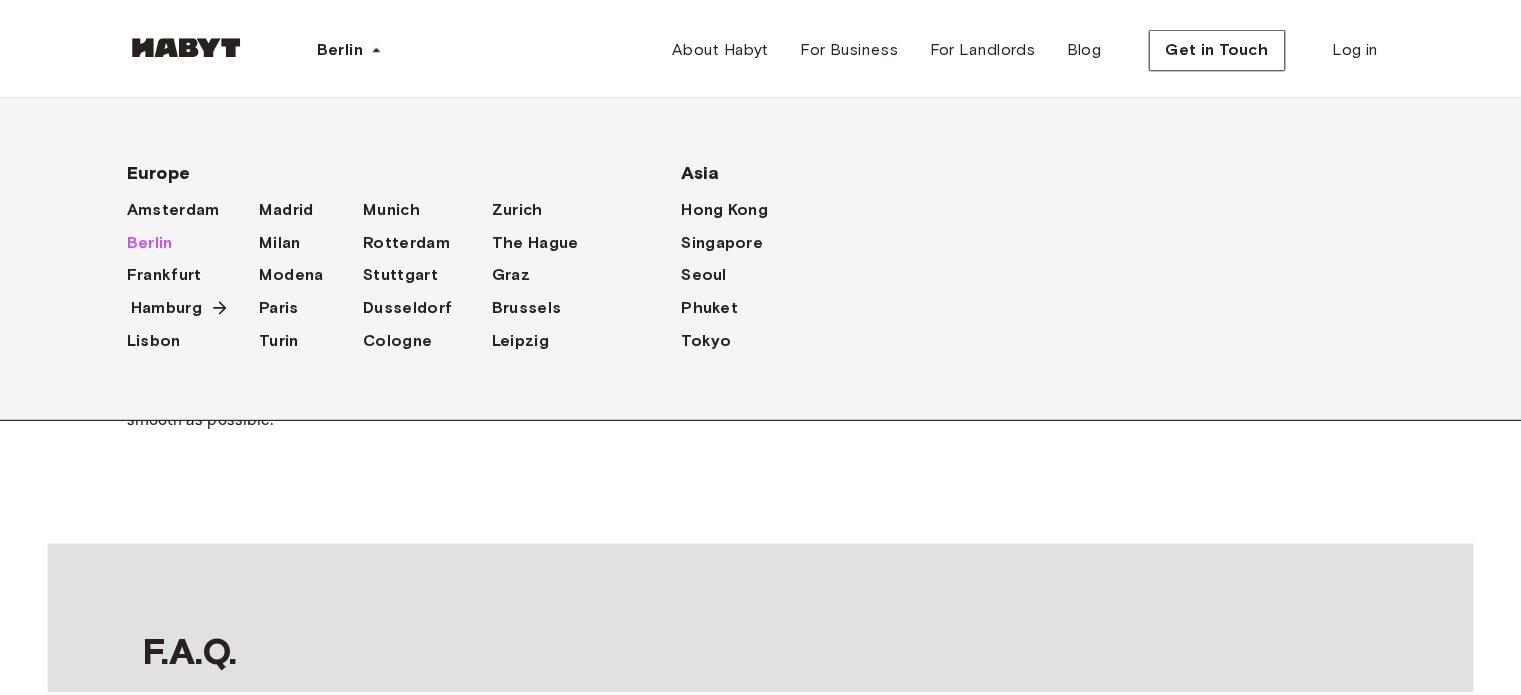 scroll, scrollTop: 0, scrollLeft: 0, axis: both 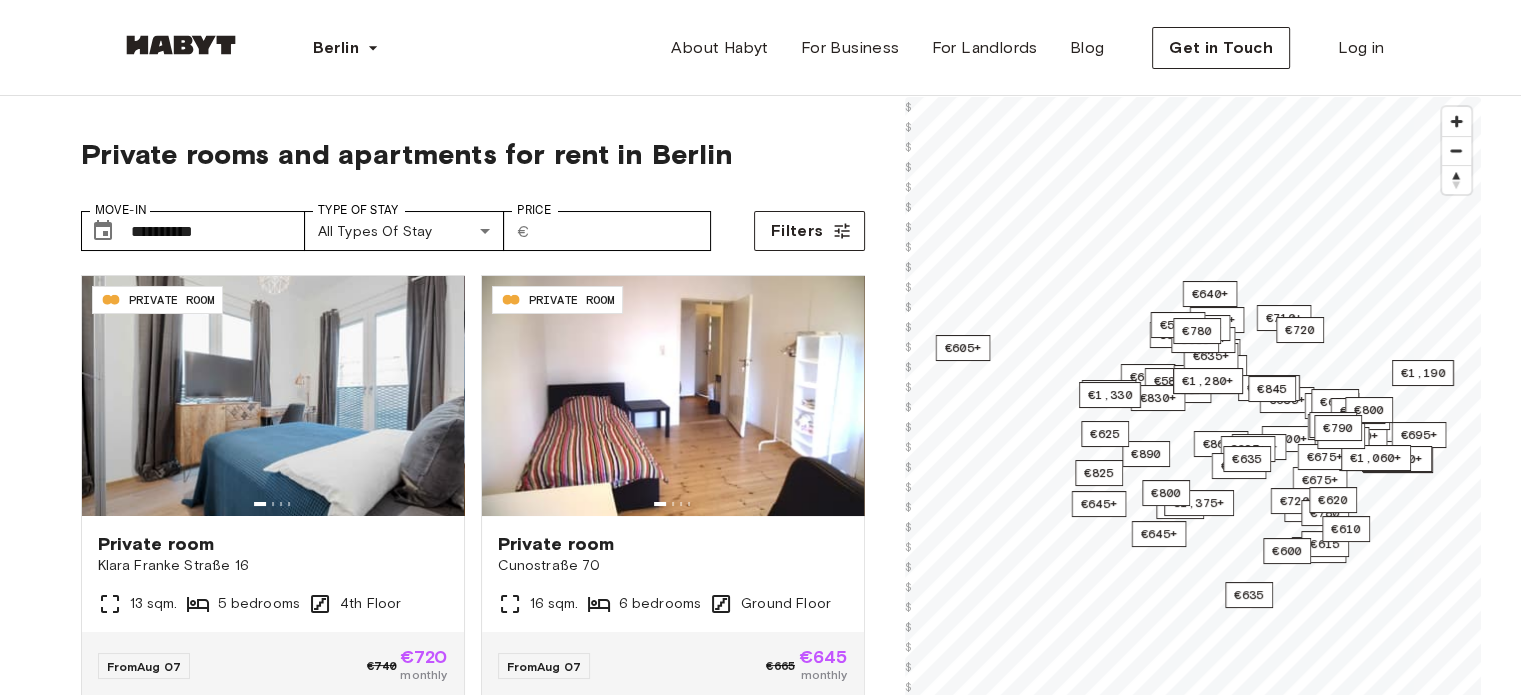click on "**********" at bounding box center [760, 1935] 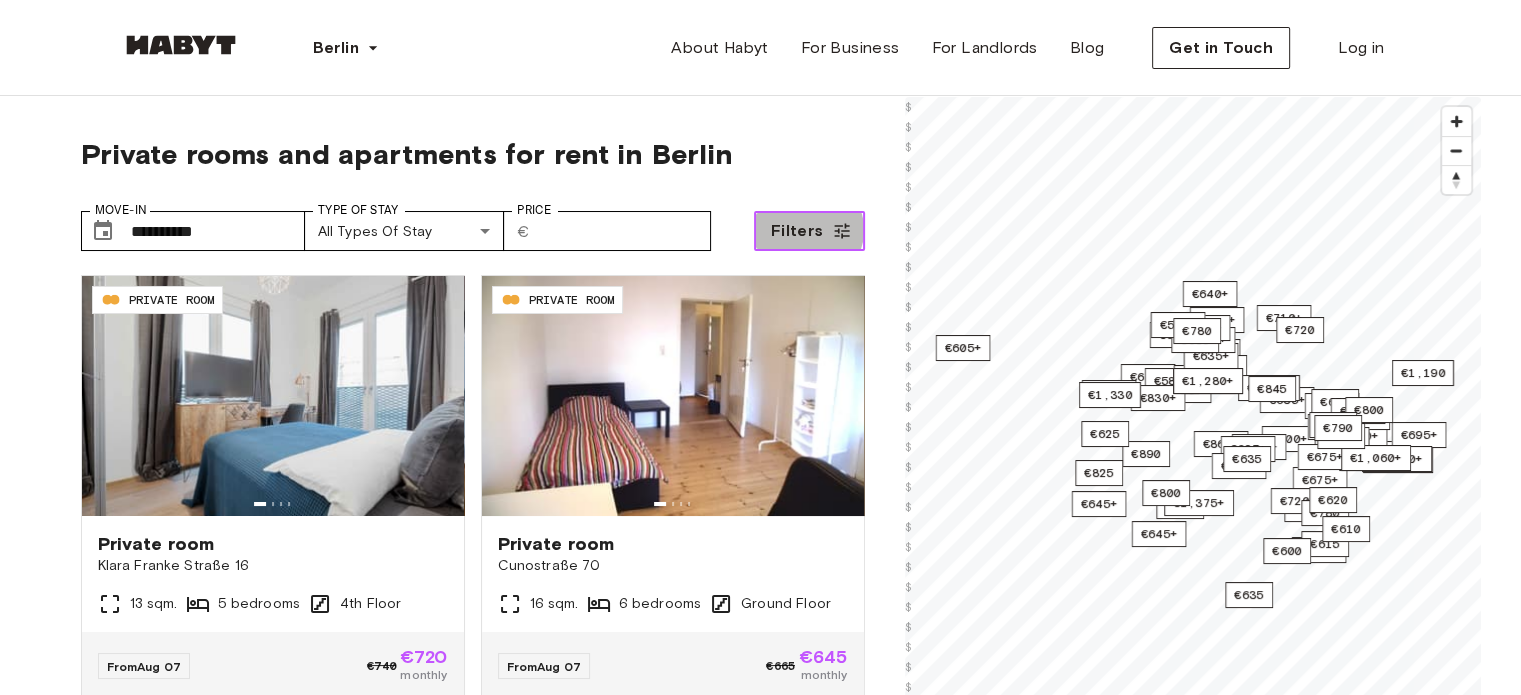 click on "Filters" at bounding box center [797, 231] 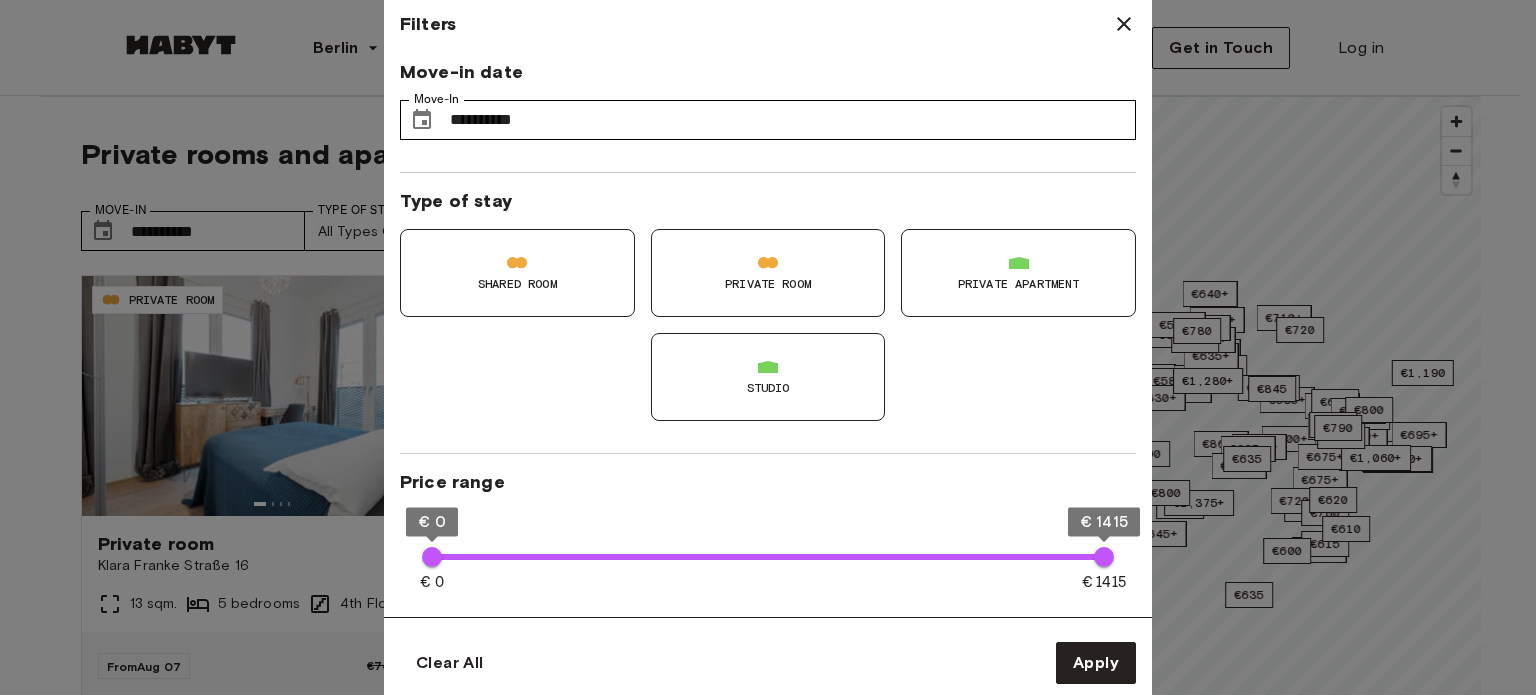 click on "Studio" at bounding box center (768, 388) 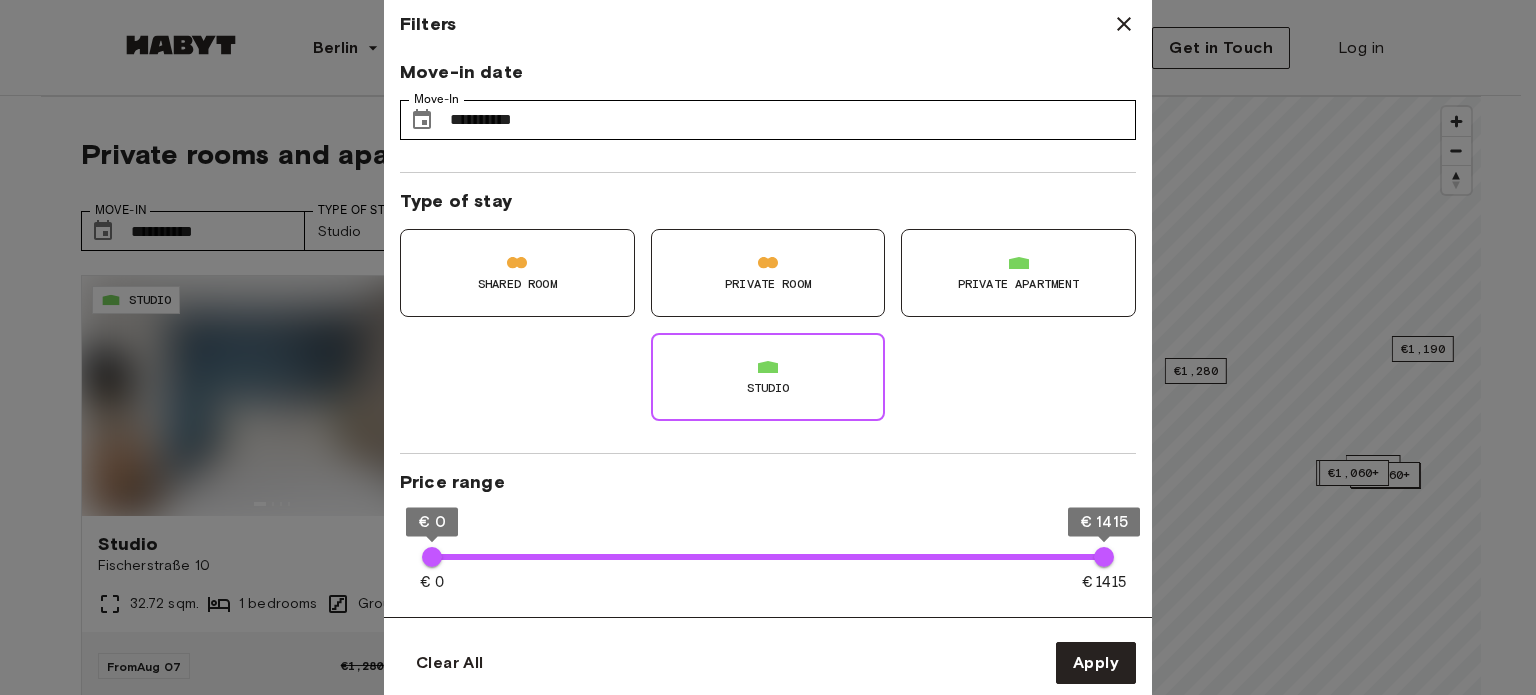 type on "**" 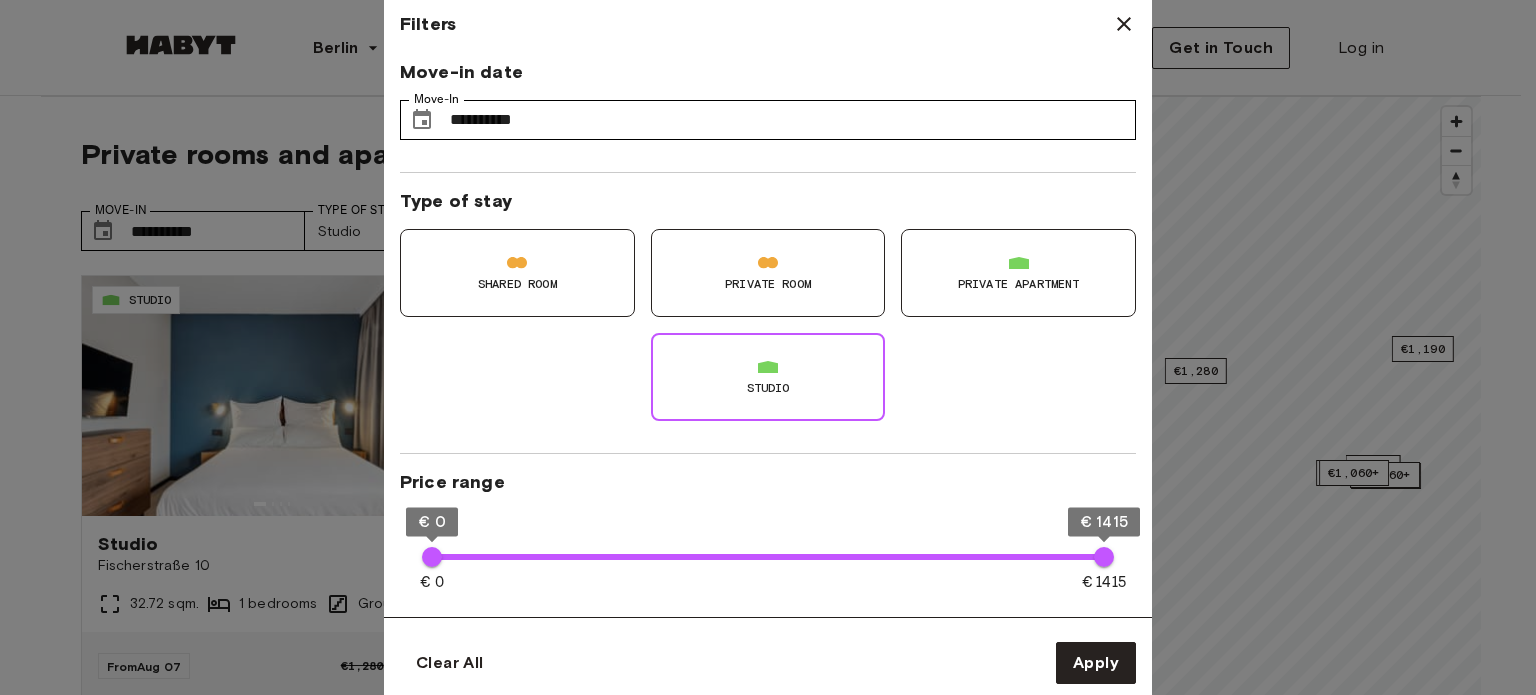 click on "Private apartment" at bounding box center (1018, 273) 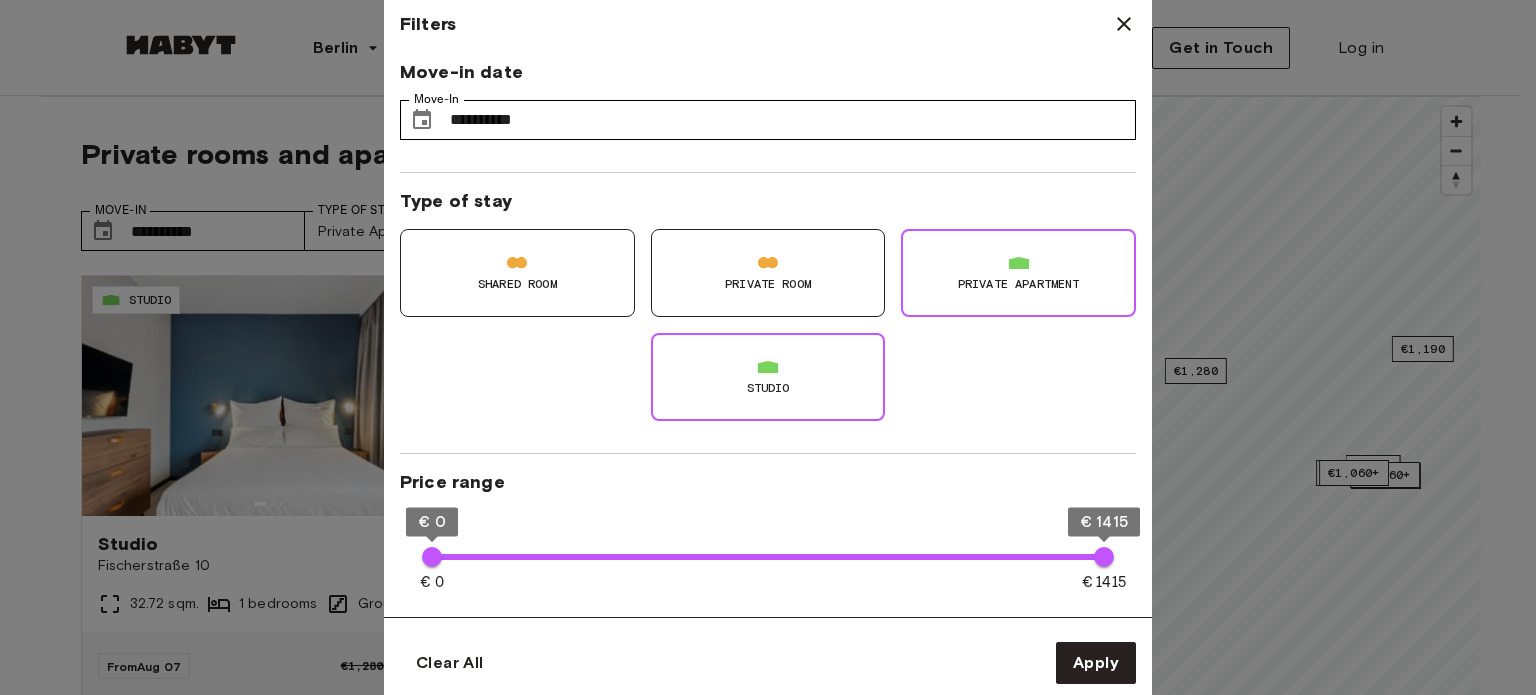 type on "**" 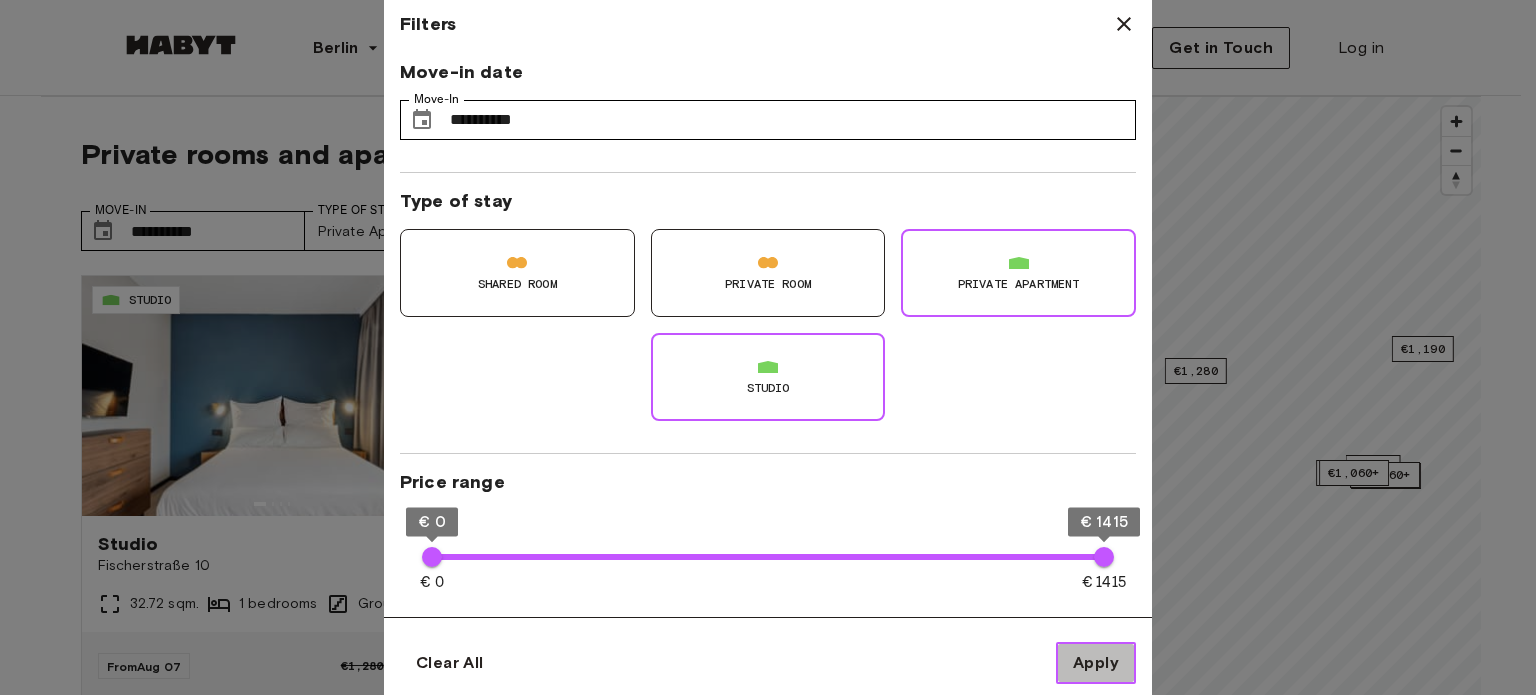 click on "Apply" at bounding box center [1096, 663] 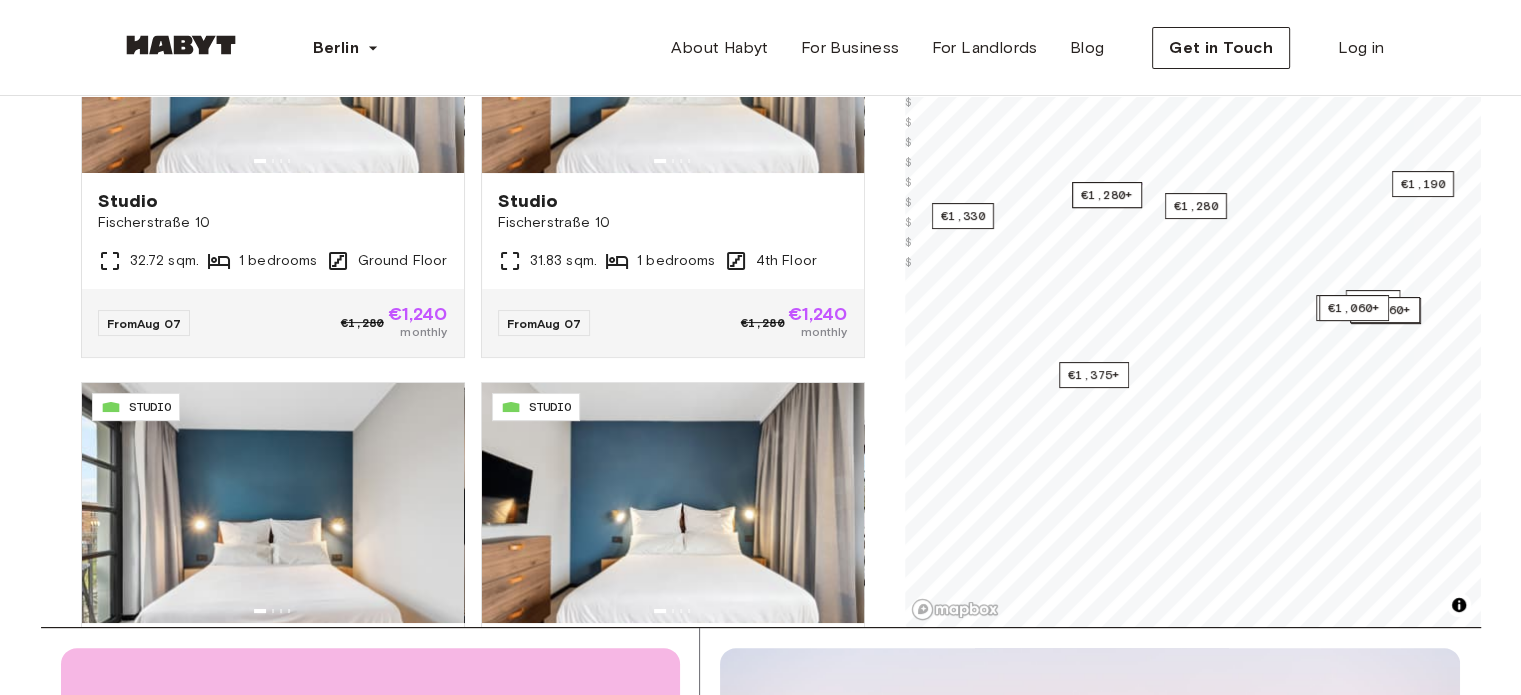scroll, scrollTop: 341, scrollLeft: 0, axis: vertical 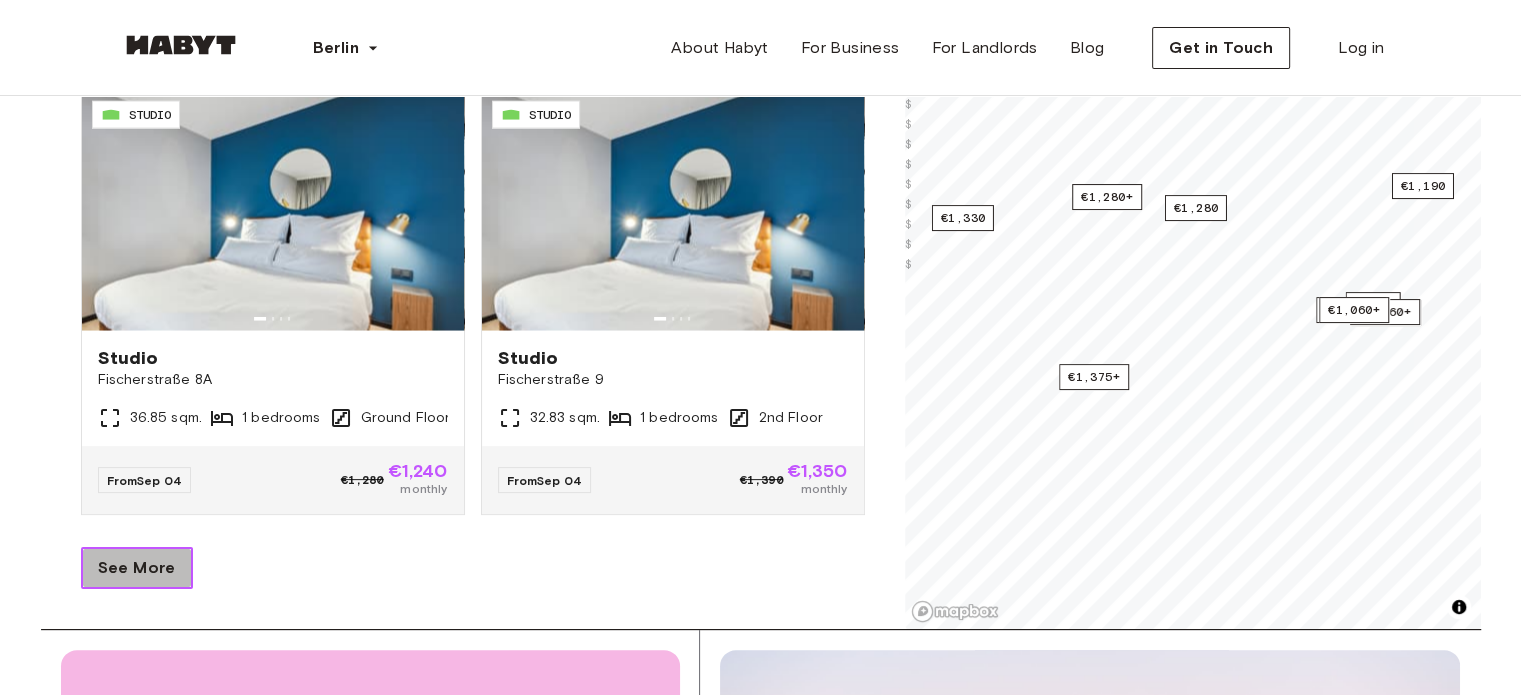 click on "See More" at bounding box center (137, 568) 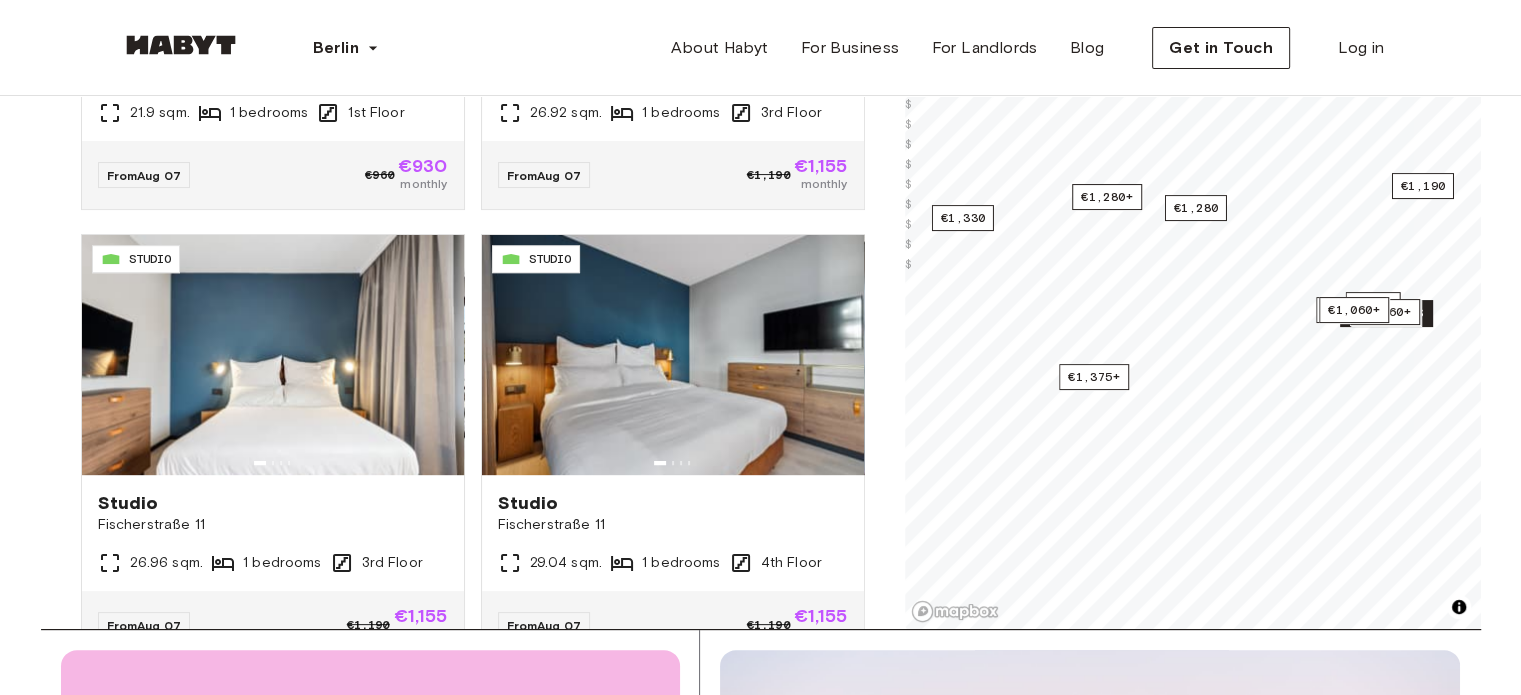 scroll, scrollTop: 0, scrollLeft: 0, axis: both 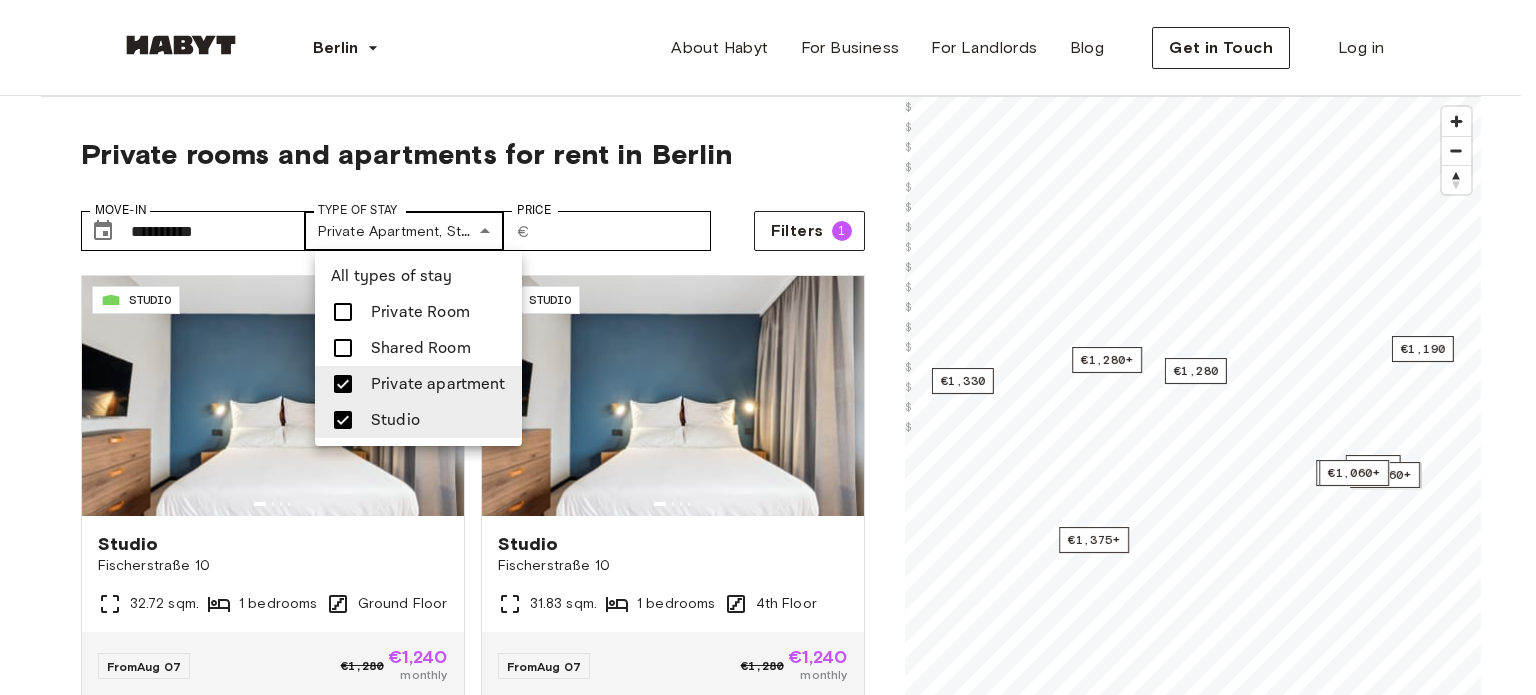 click on "**********" at bounding box center (768, 2355) 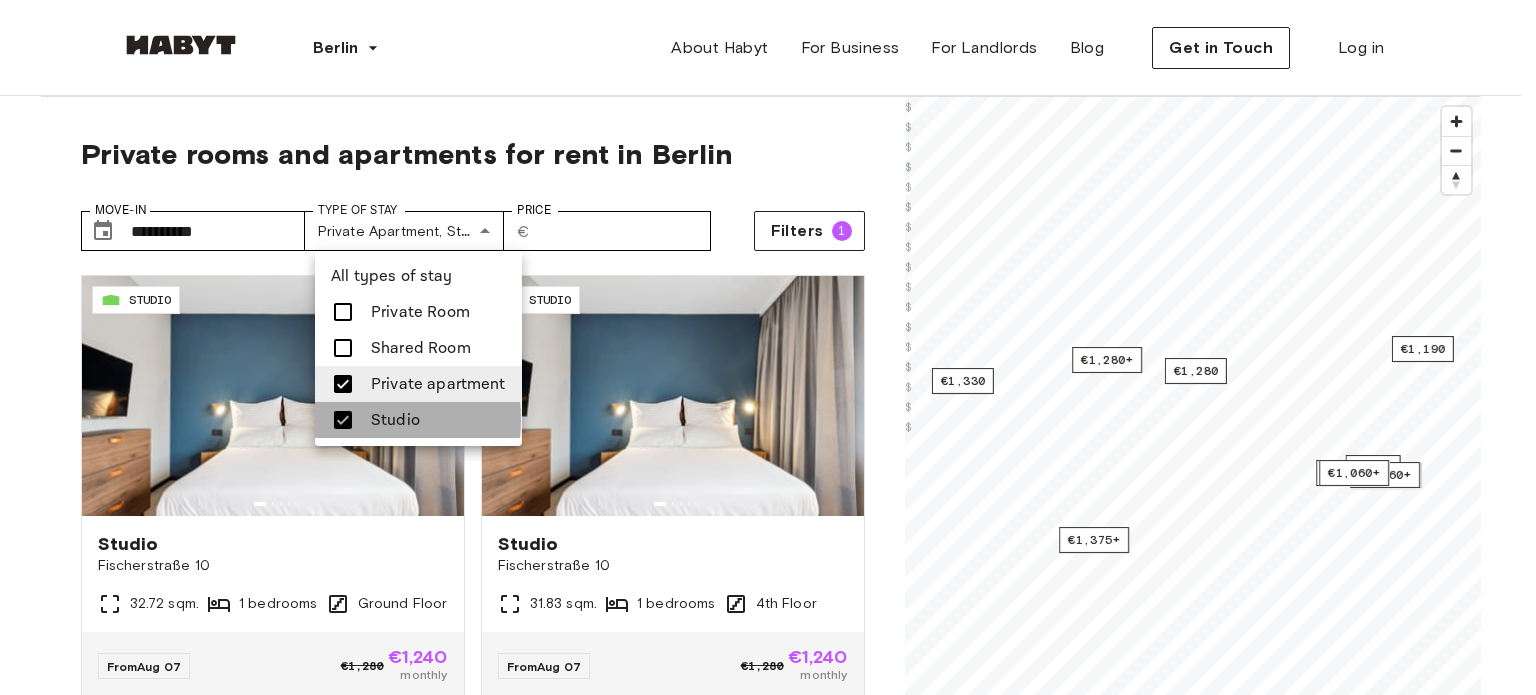click at bounding box center [349, 420] 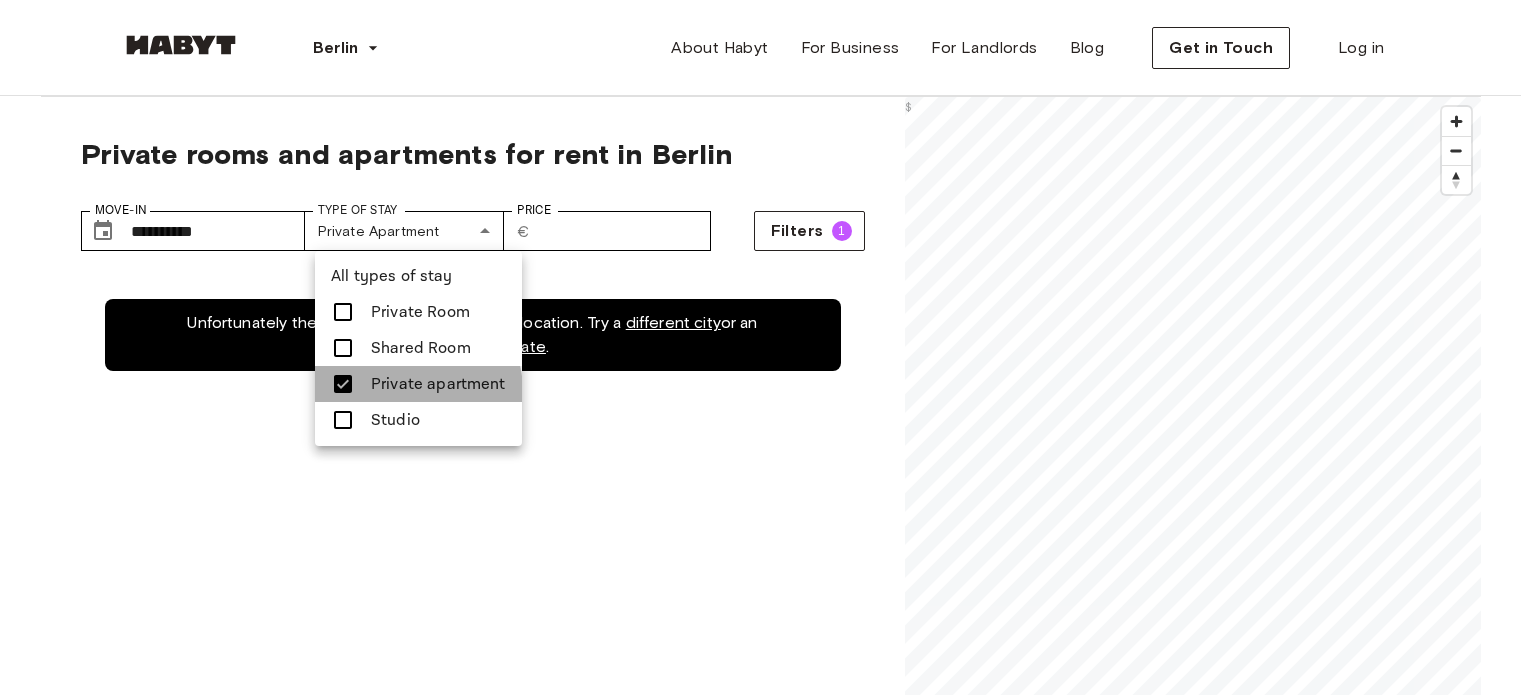 click on "Private apartment" at bounding box center (438, 384) 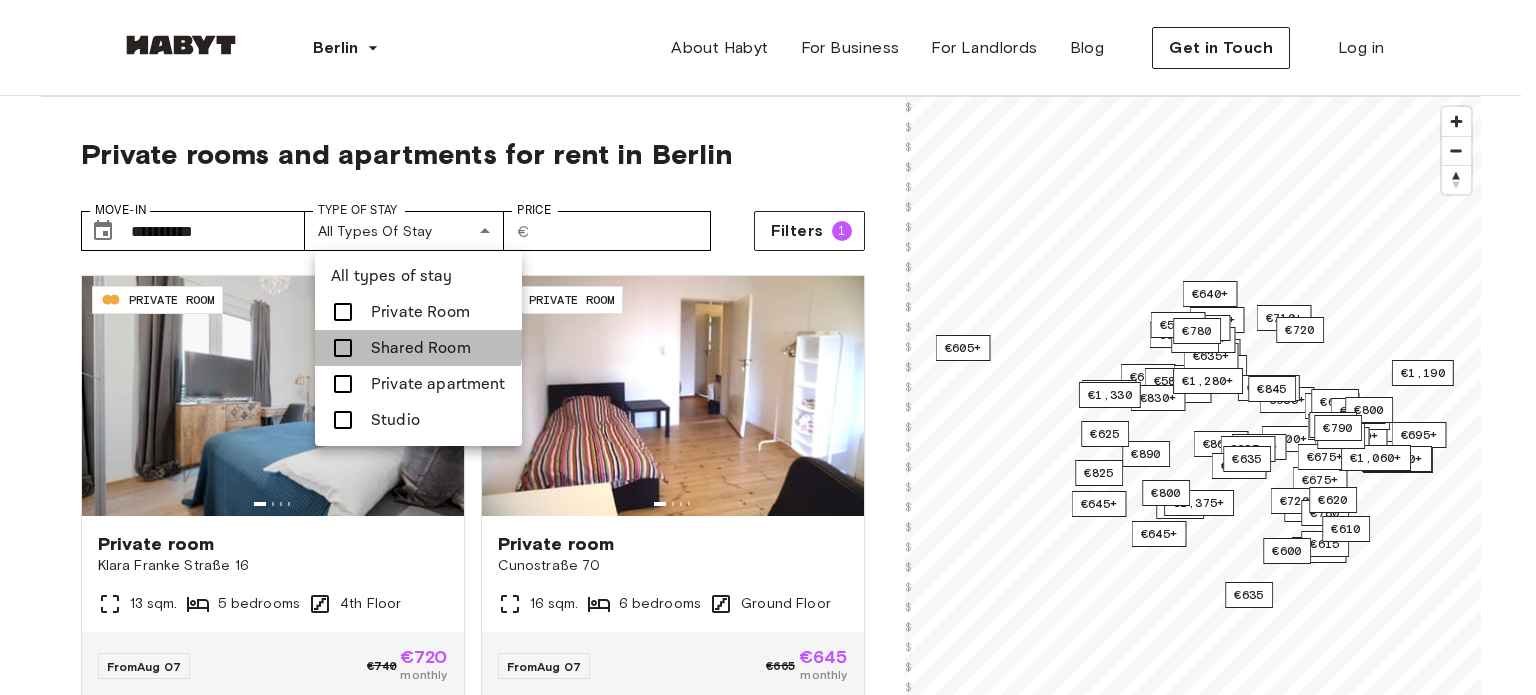 click on "Shared Room" at bounding box center (421, 348) 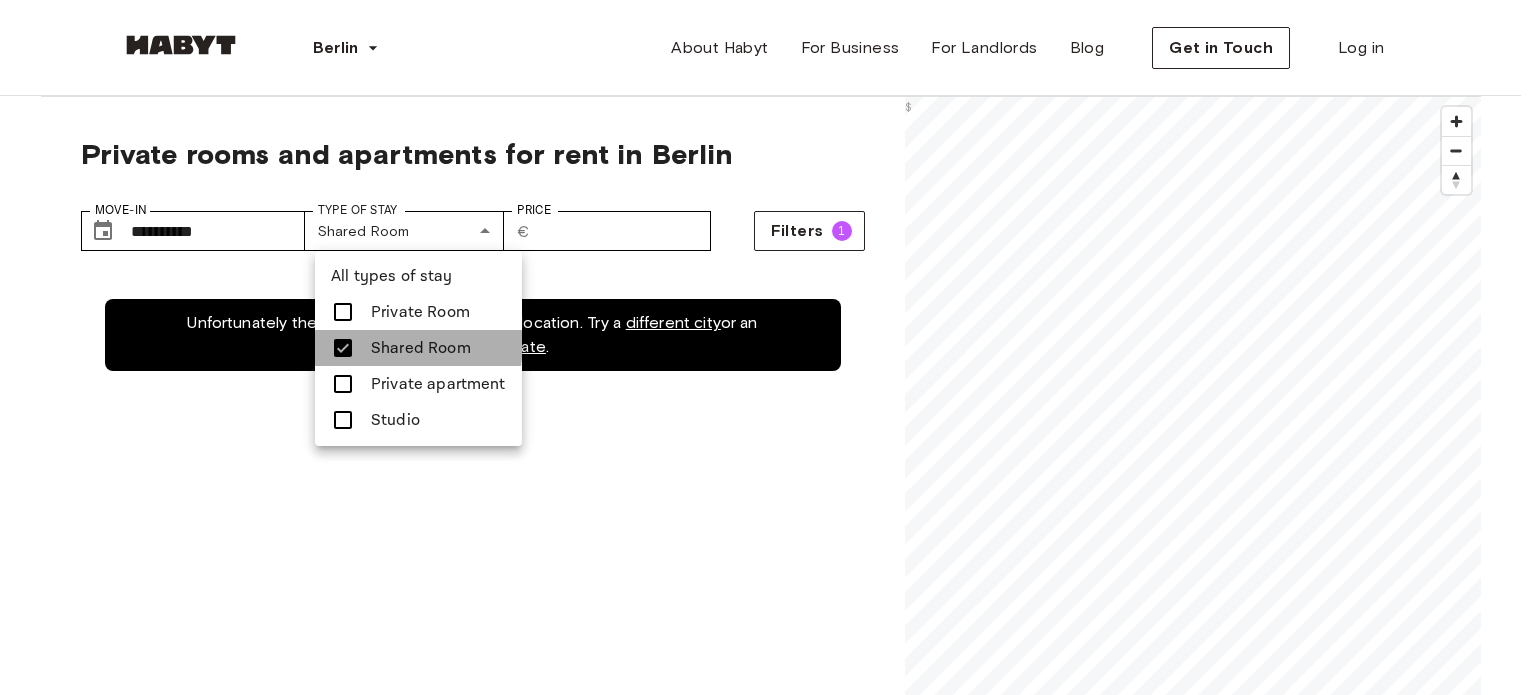 click on "Shared Room" at bounding box center (421, 348) 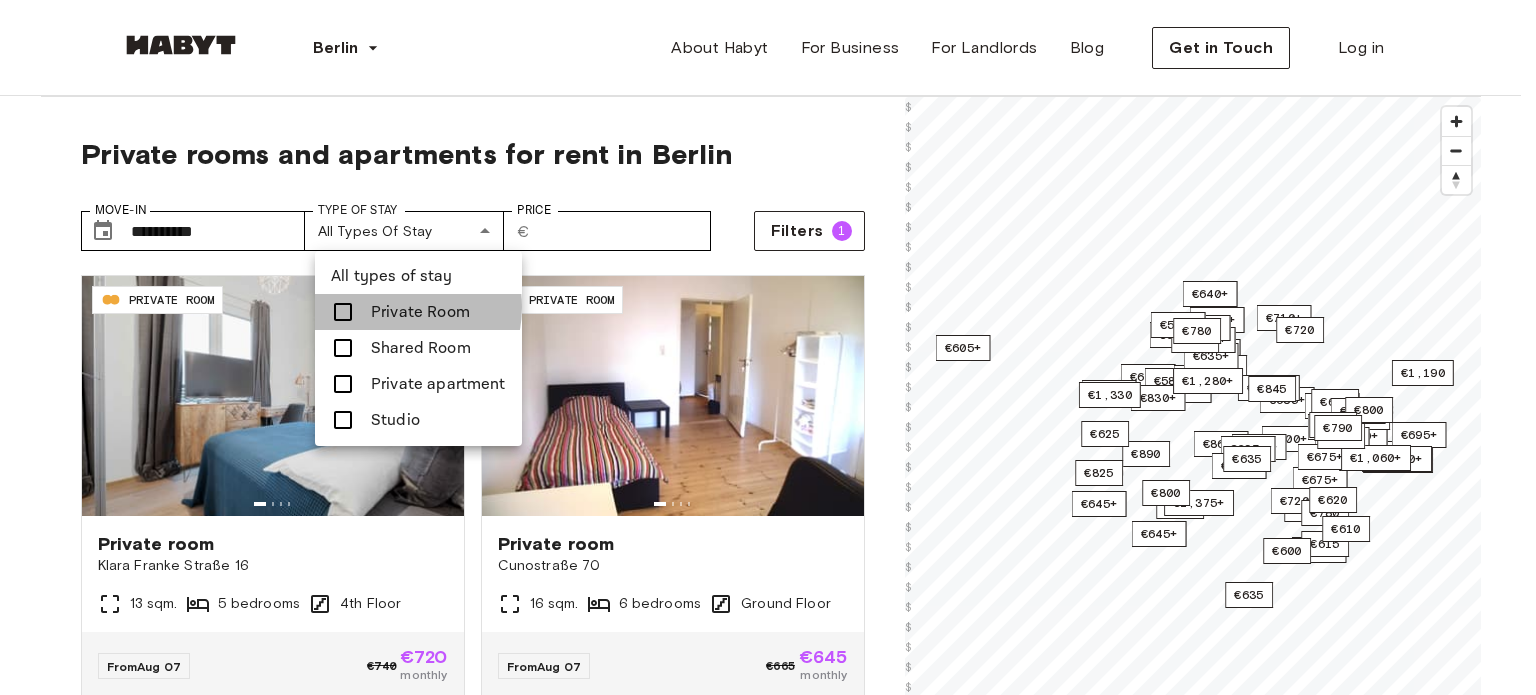 click on "Private Room" at bounding box center [420, 312] 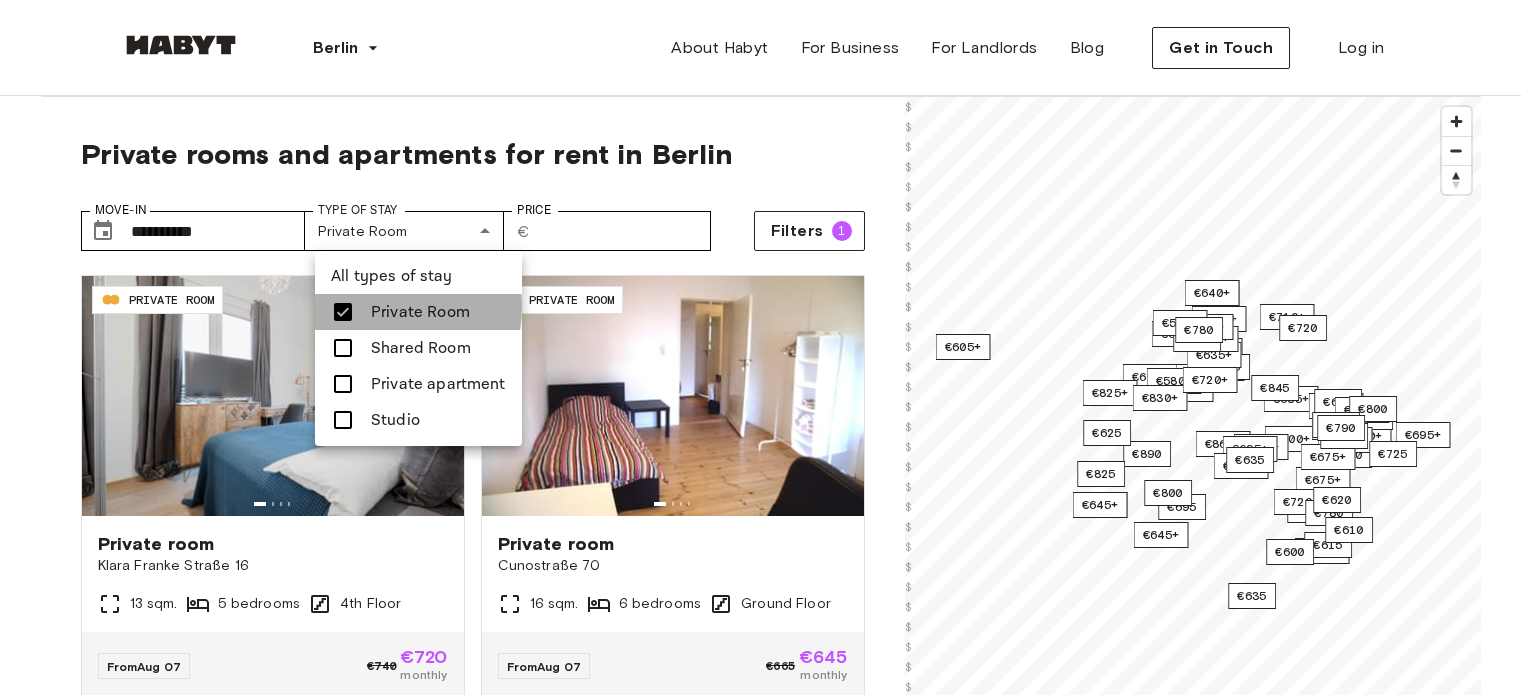 click on "Private Room" at bounding box center [420, 312] 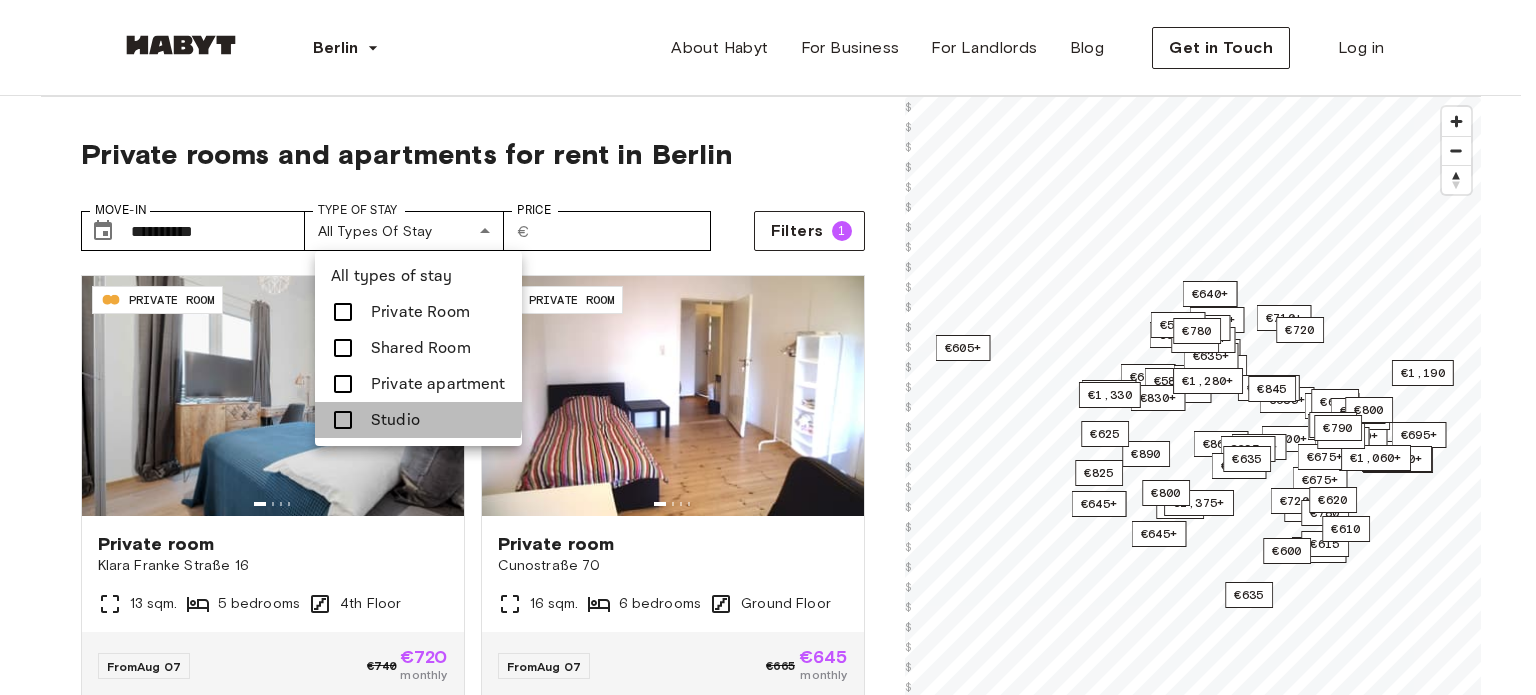 click on "Studio" at bounding box center (395, 420) 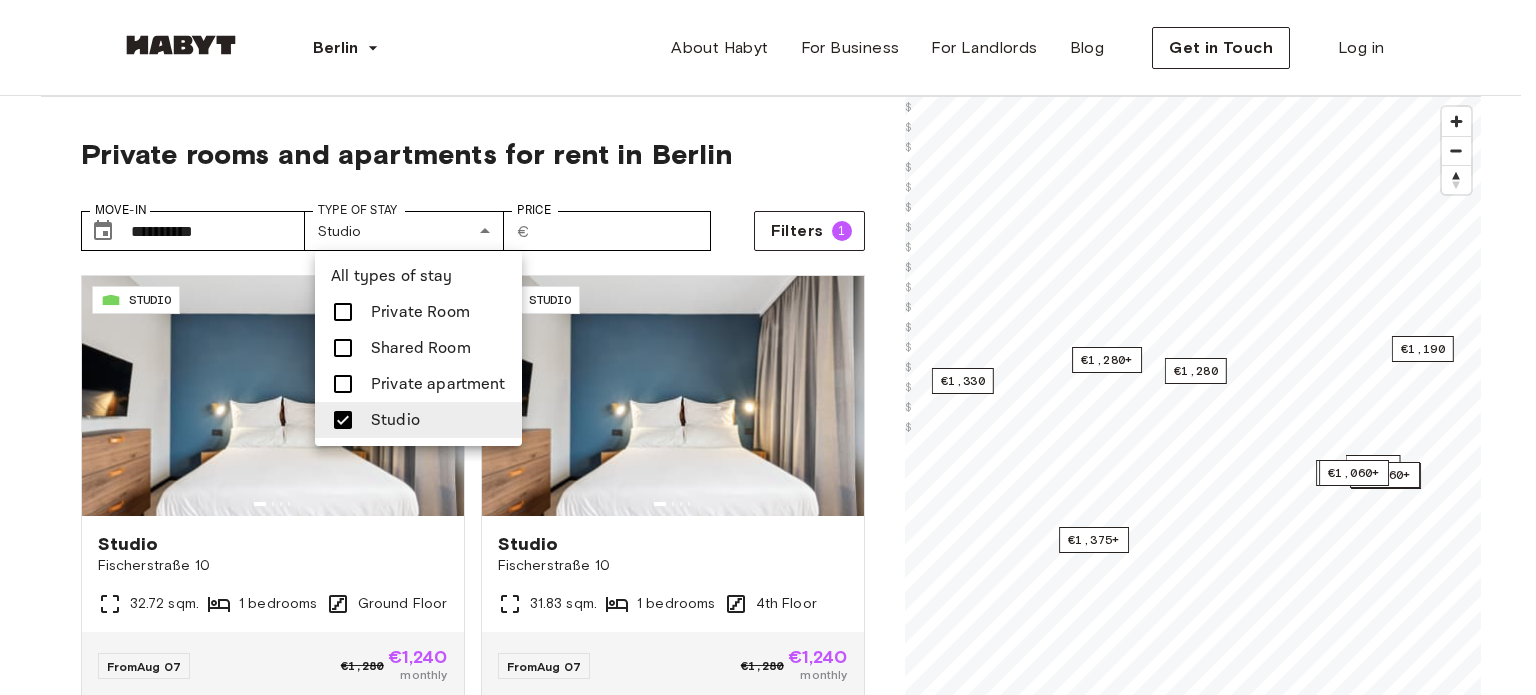 click at bounding box center [768, 347] 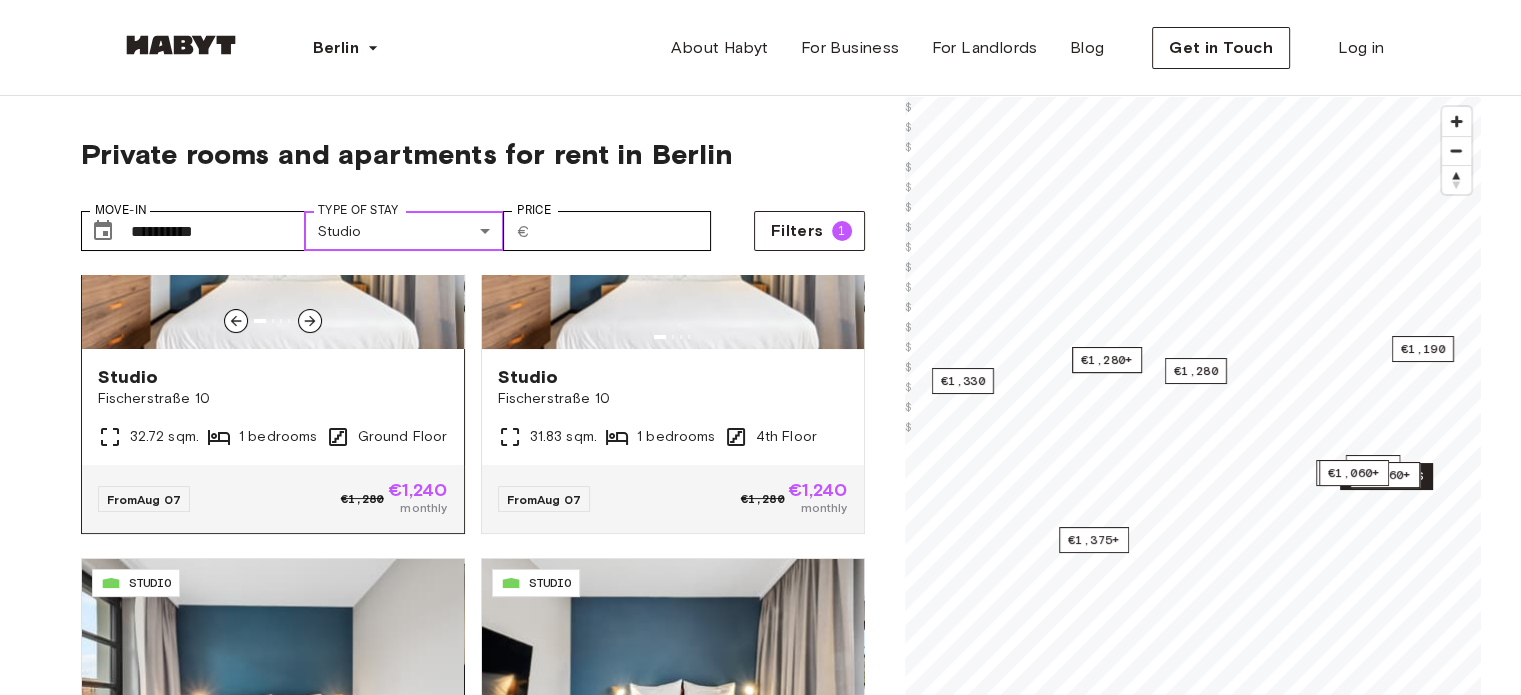 scroll, scrollTop: 168, scrollLeft: 0, axis: vertical 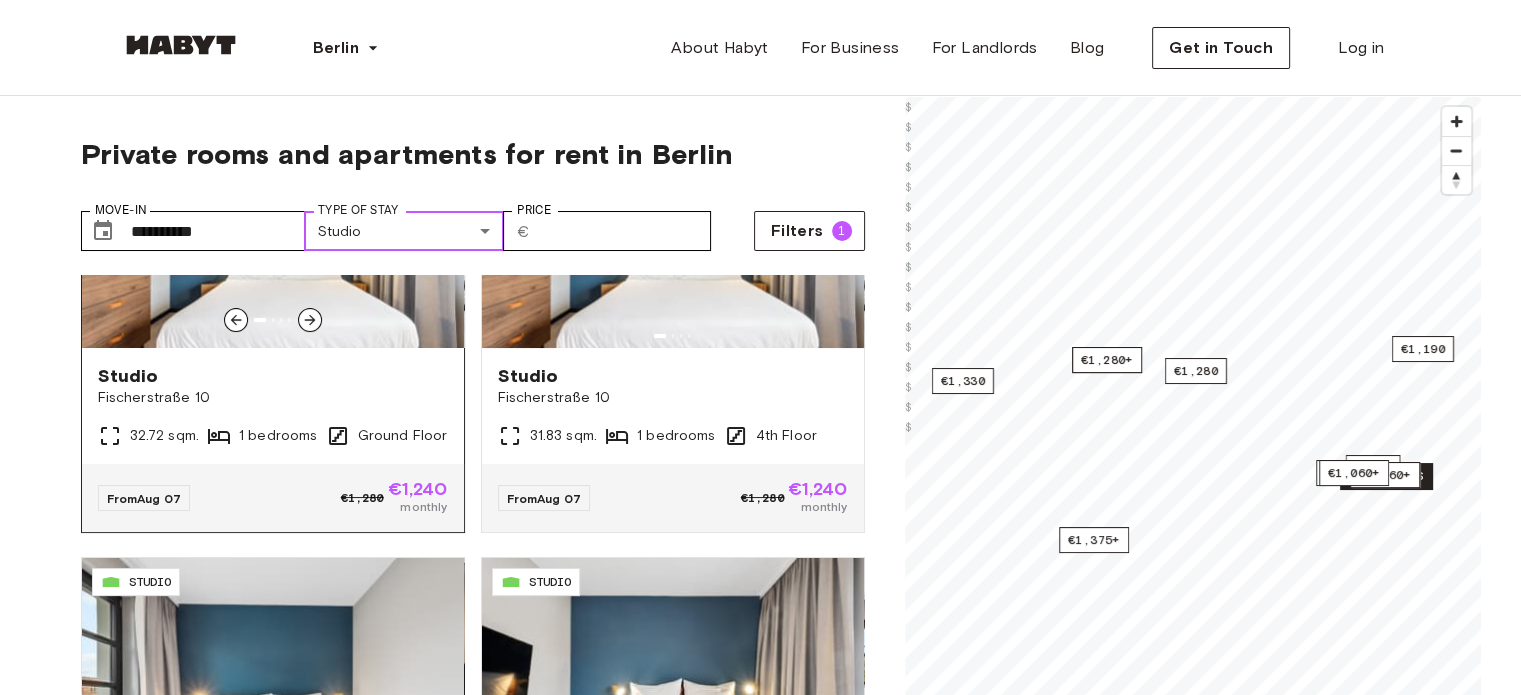 click at bounding box center [273, 228] 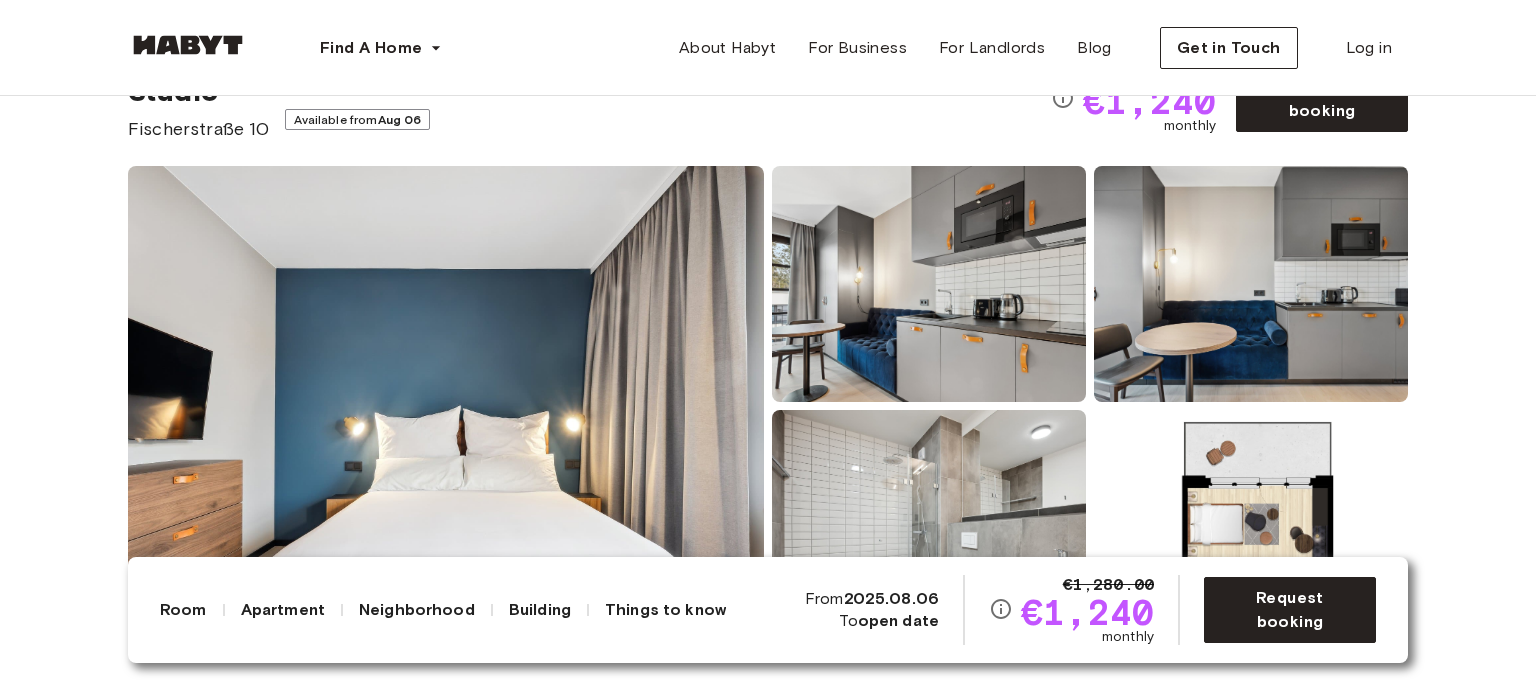 scroll, scrollTop: 184, scrollLeft: 0, axis: vertical 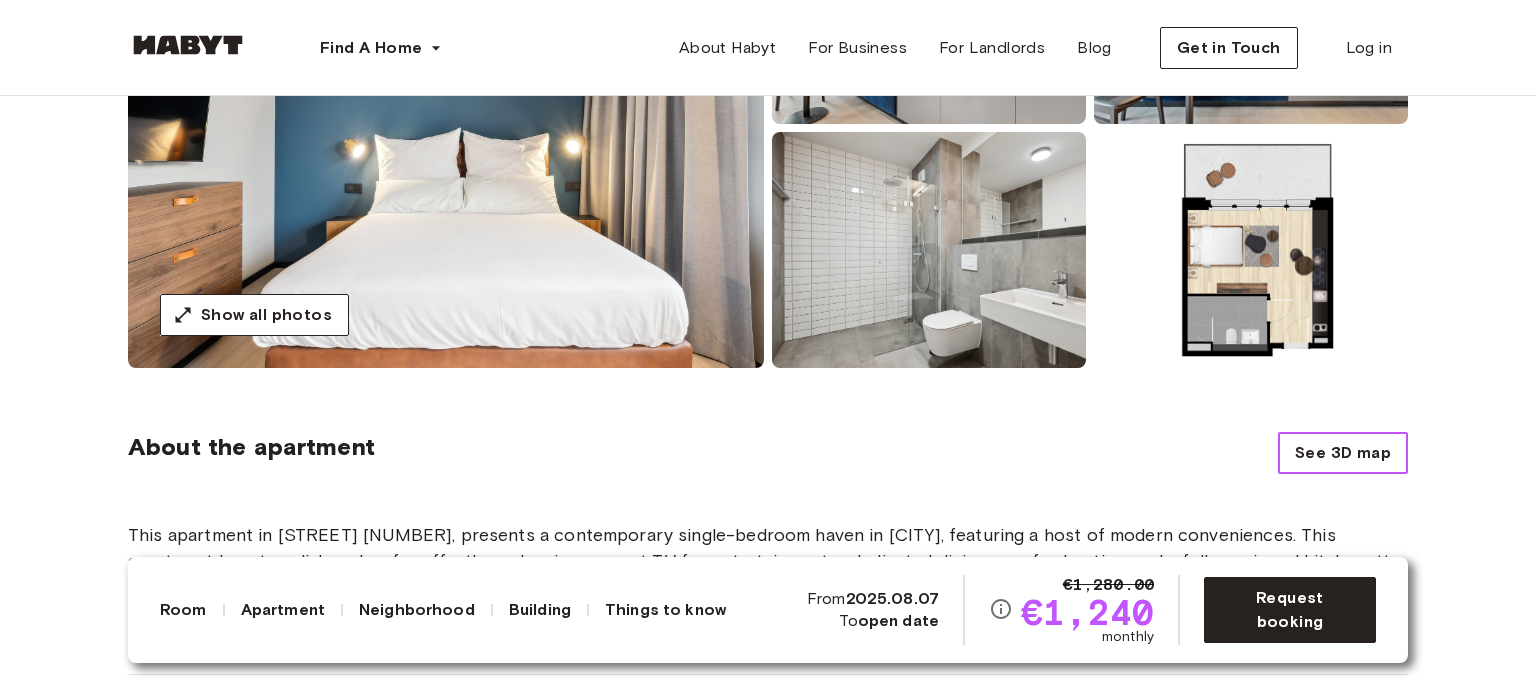 click on "See 3D map" at bounding box center (1343, 453) 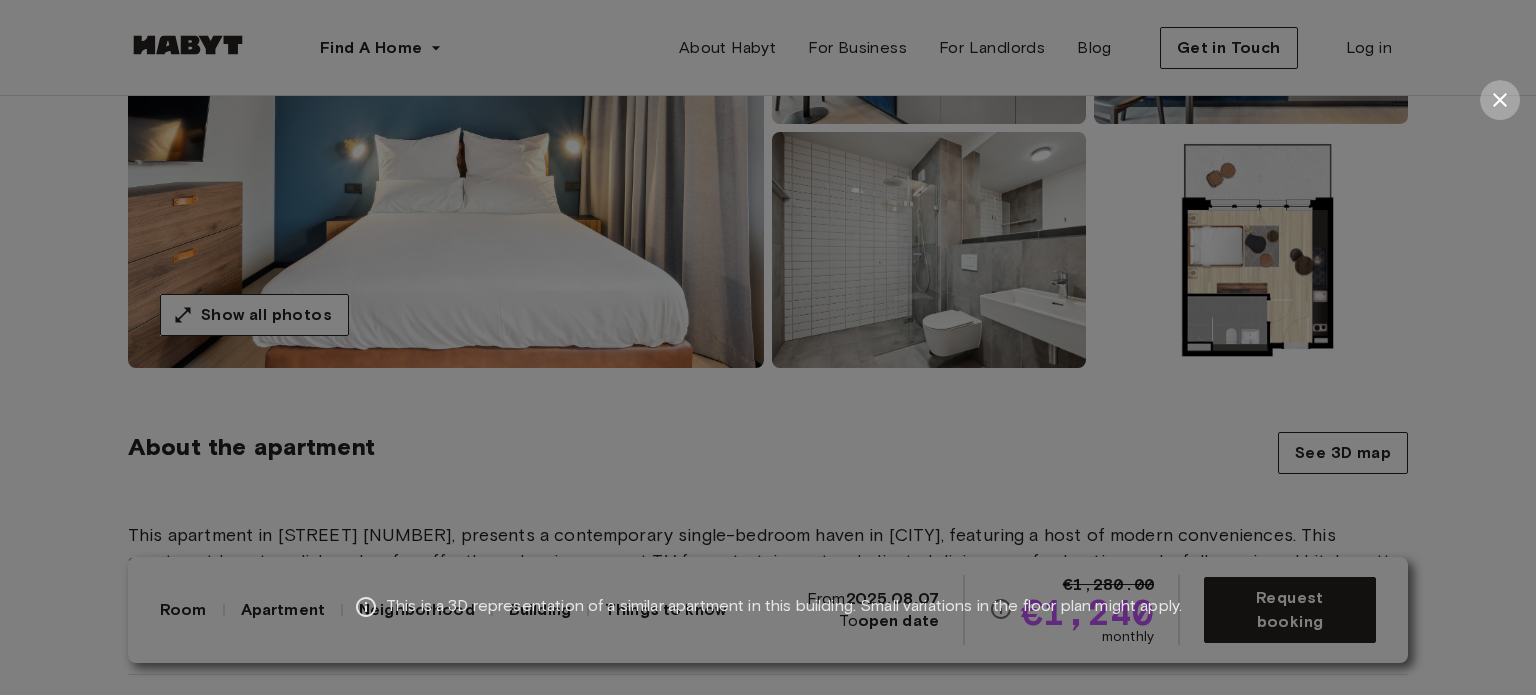 click 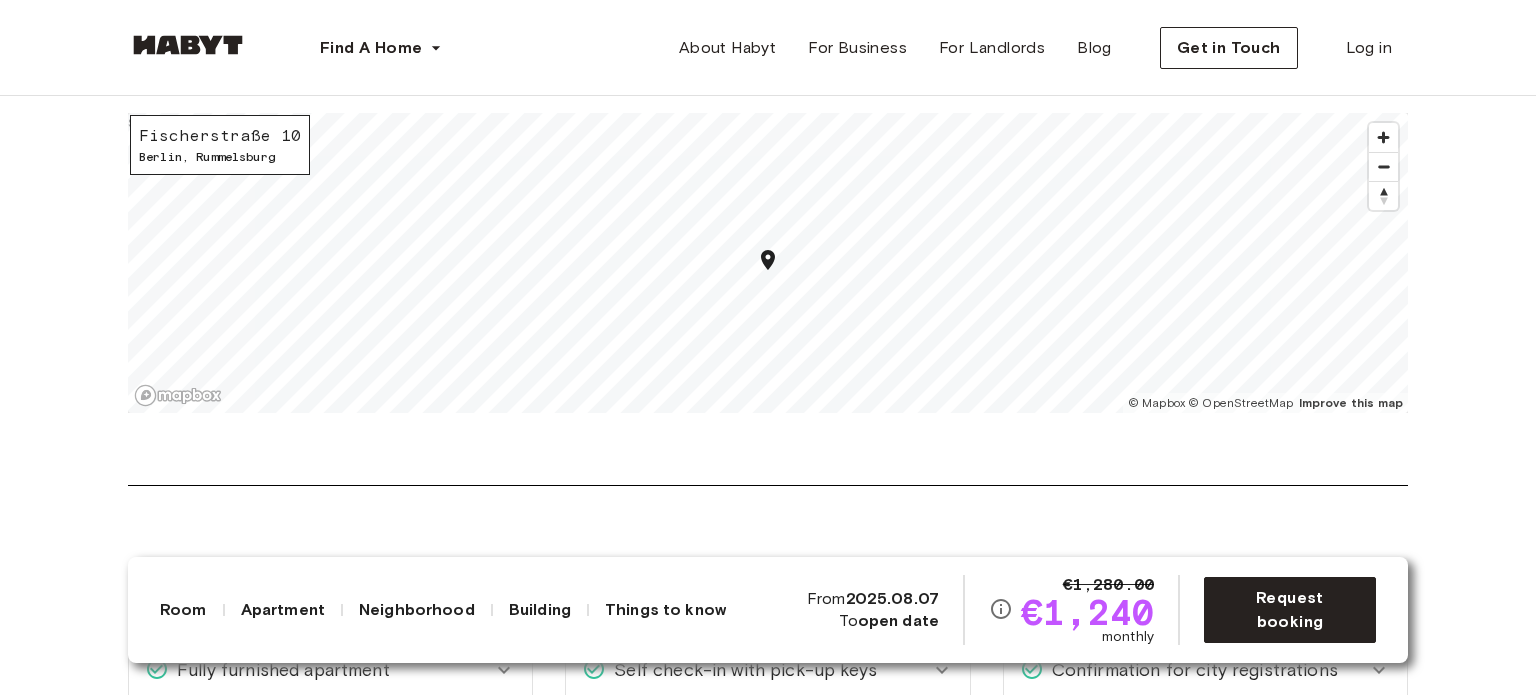 scroll, scrollTop: 2132, scrollLeft: 0, axis: vertical 